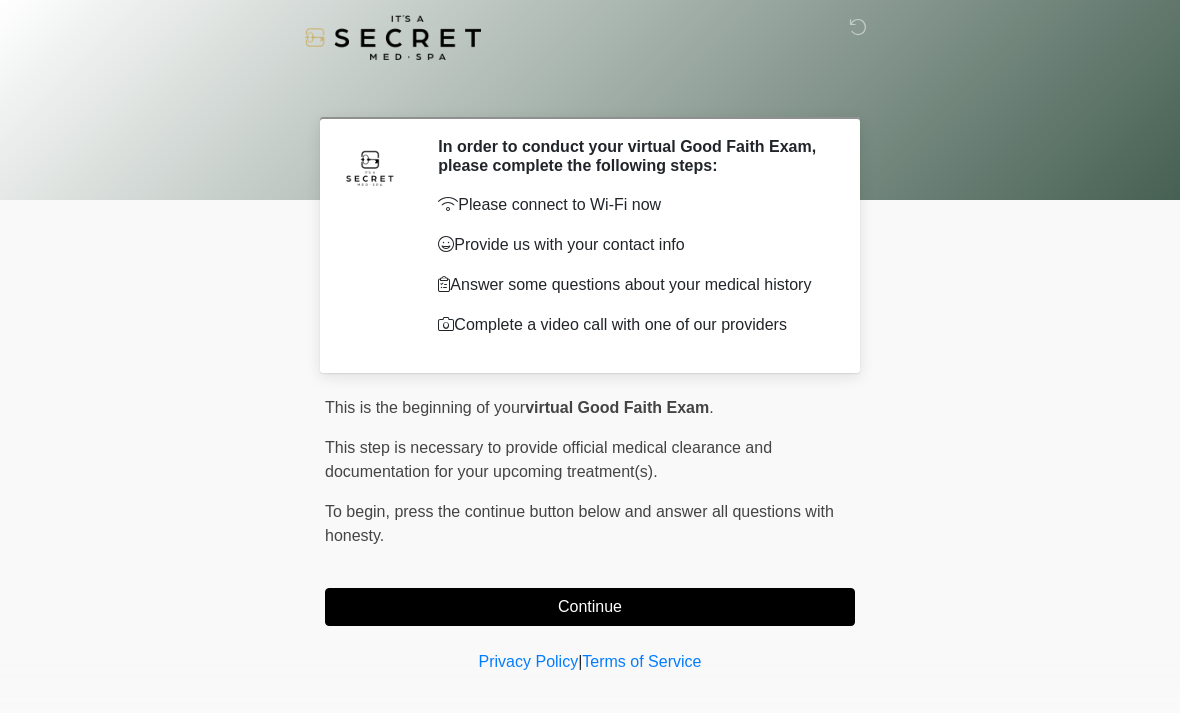 scroll, scrollTop: 0, scrollLeft: 0, axis: both 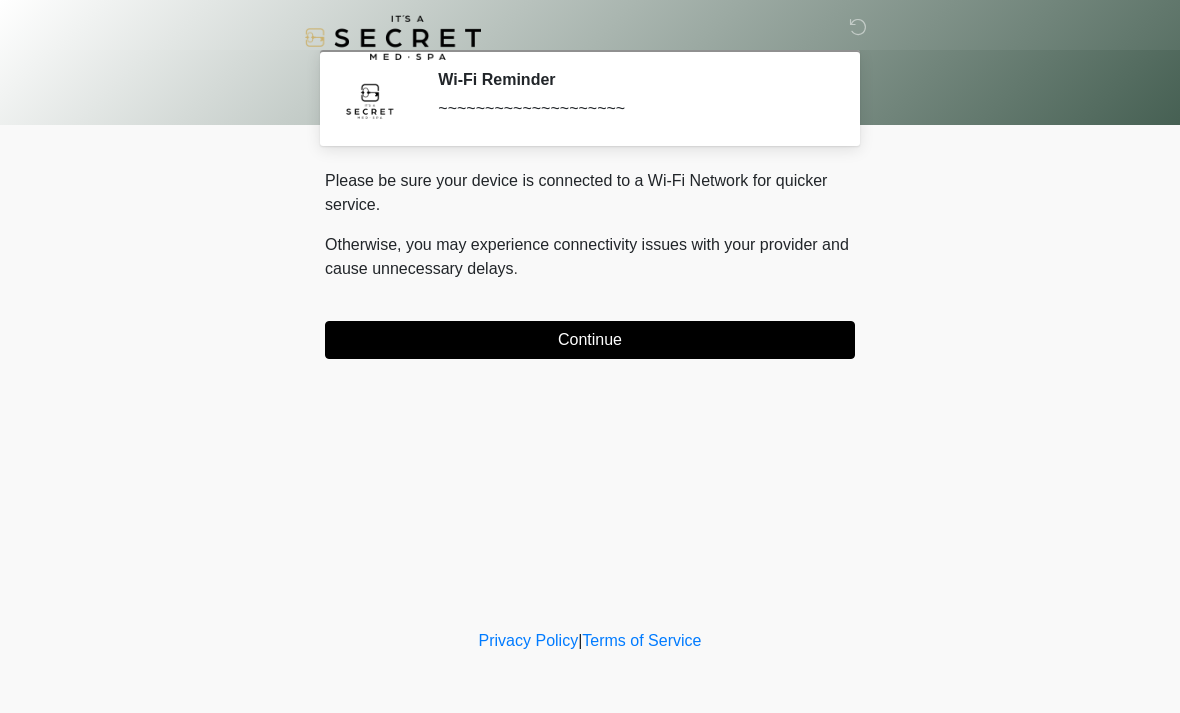 click on "Continue" at bounding box center (590, 340) 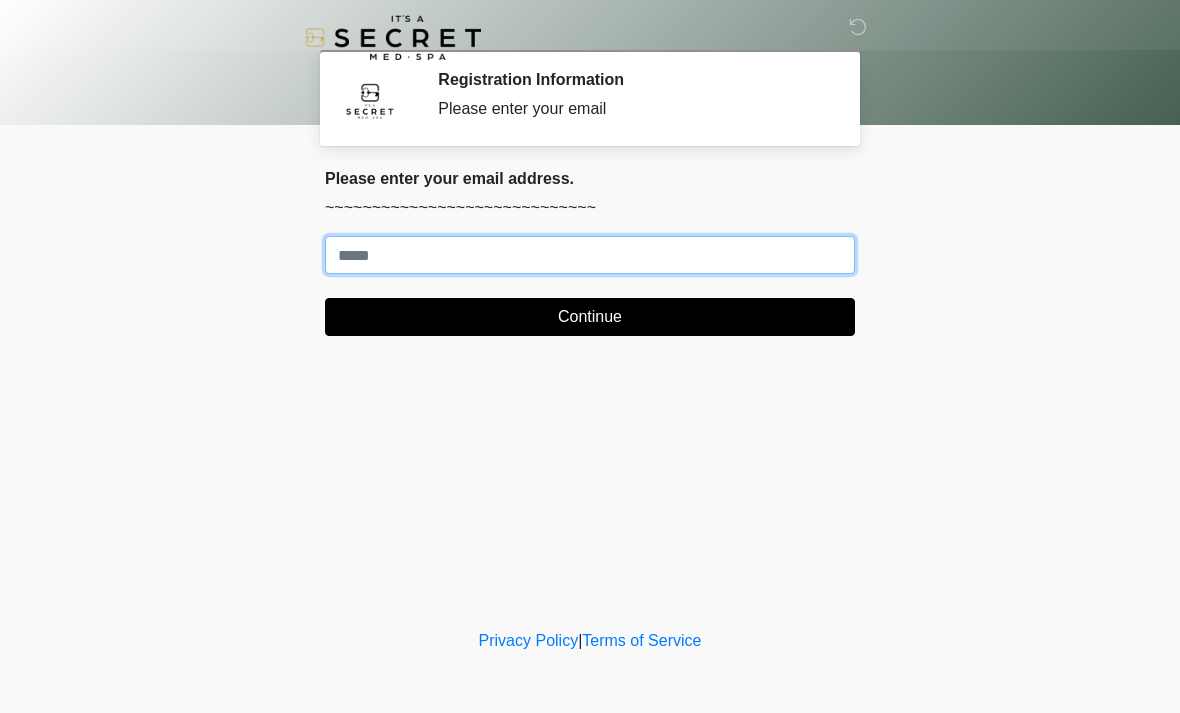 click on "Where should we email your treatment plan?" at bounding box center (590, 255) 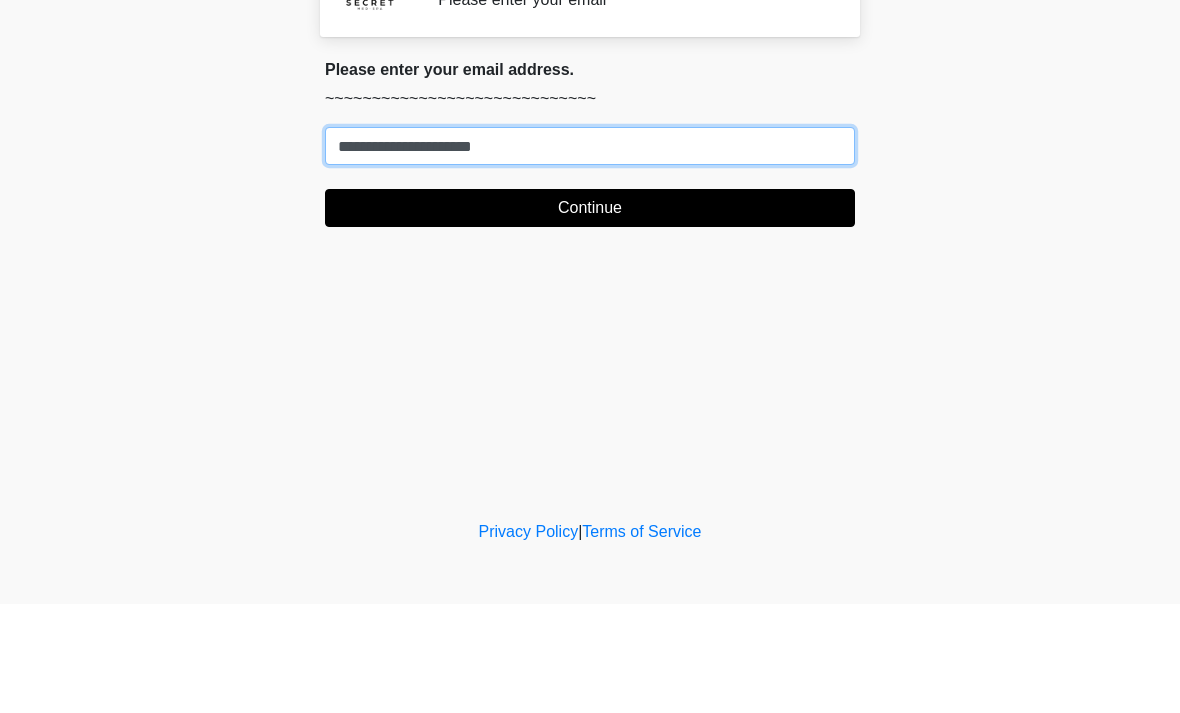 type on "**********" 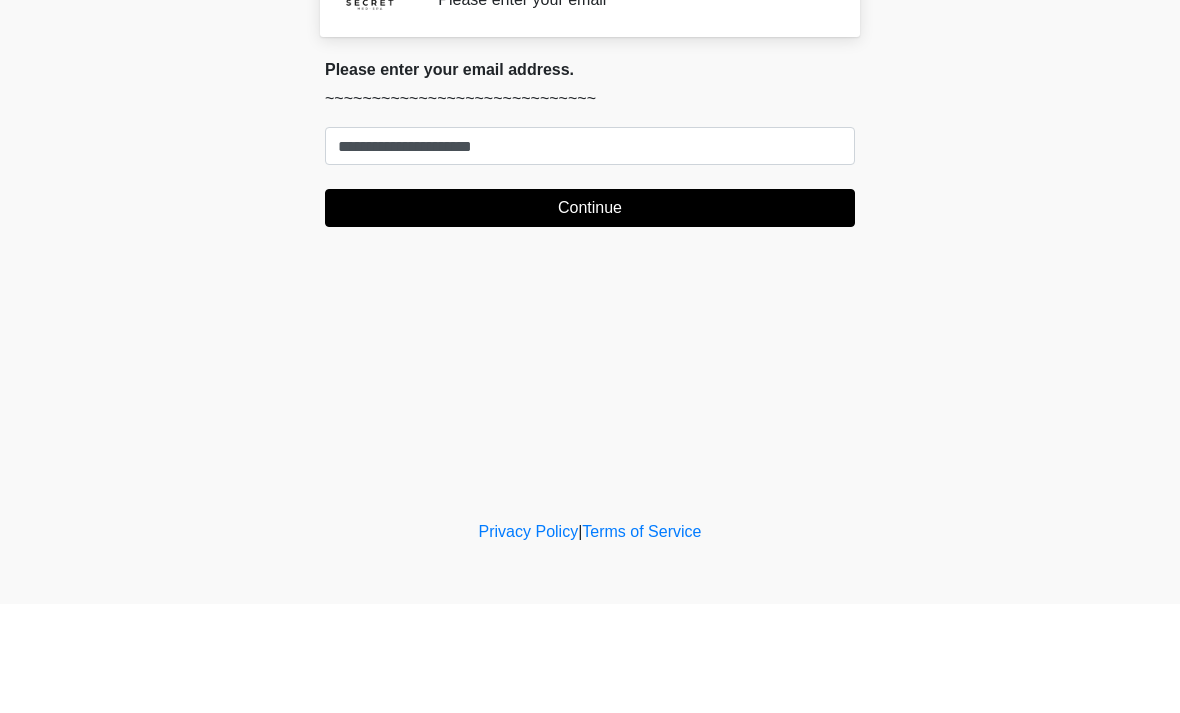 click on "Continue" at bounding box center [590, 317] 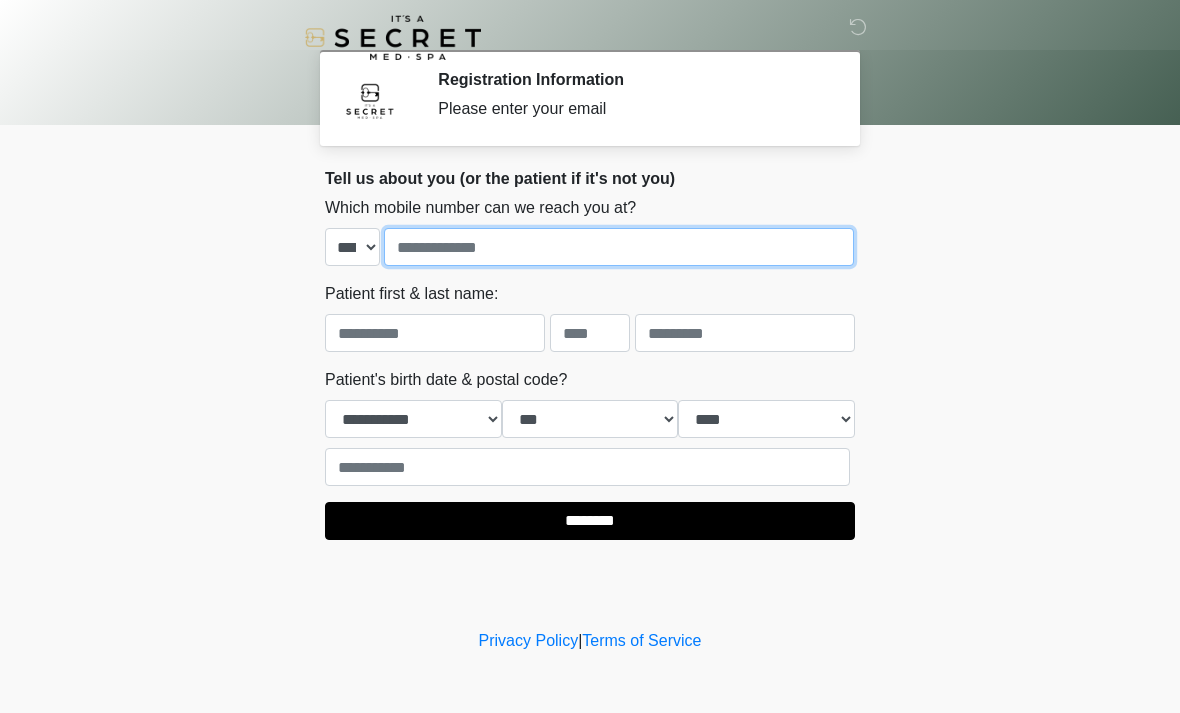 click at bounding box center [619, 247] 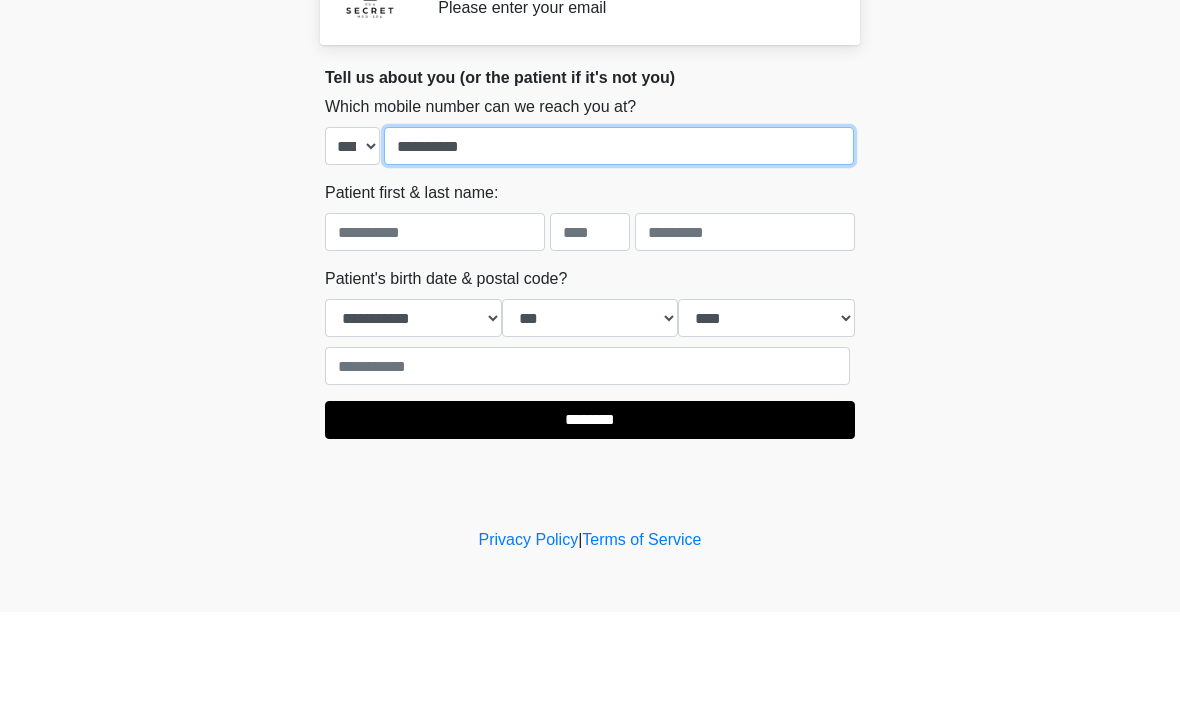 type on "**********" 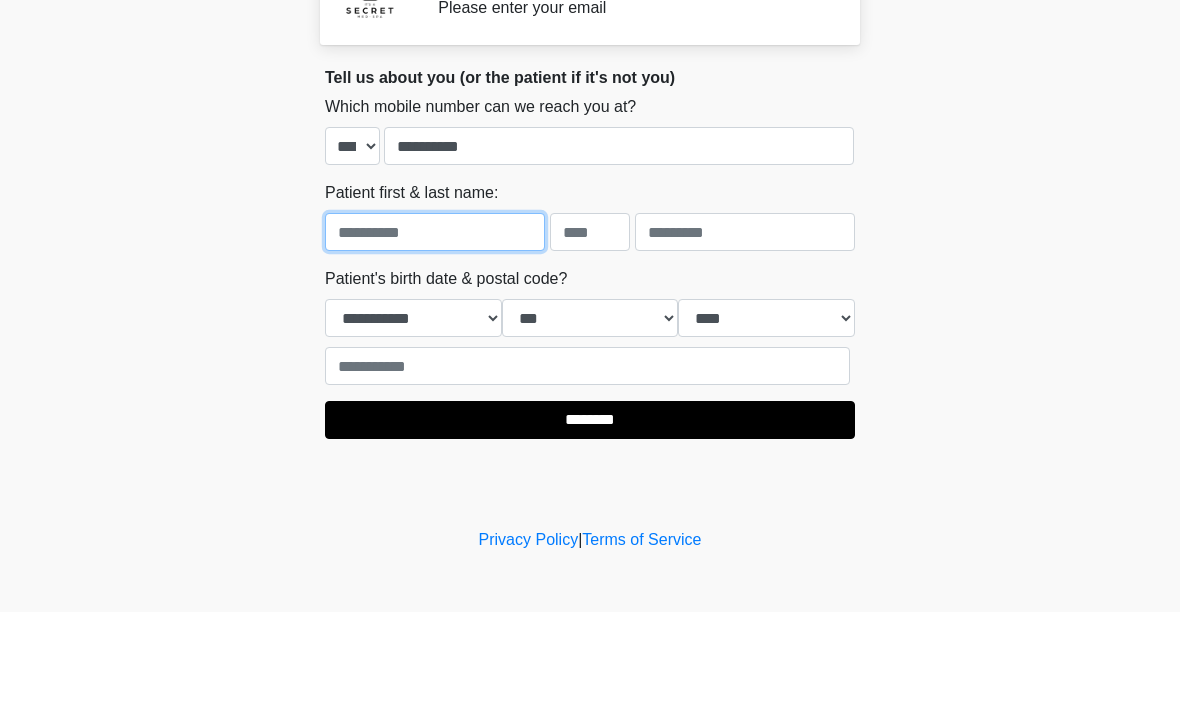 click at bounding box center [435, 333] 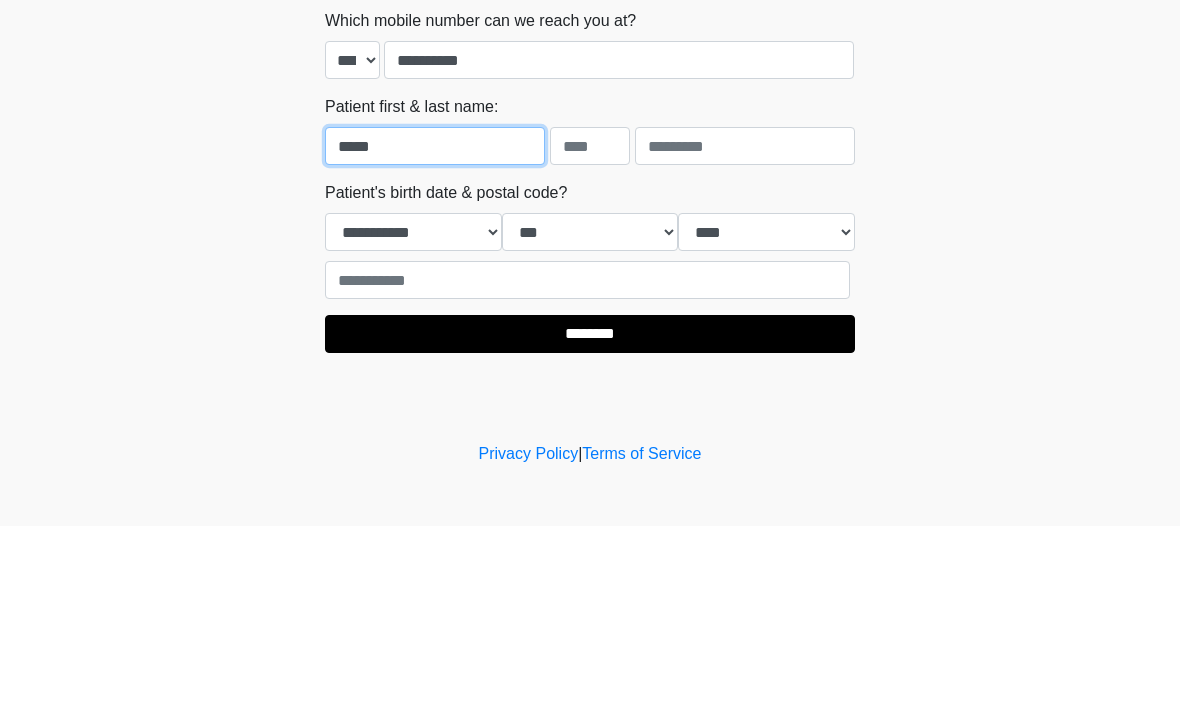 type on "*****" 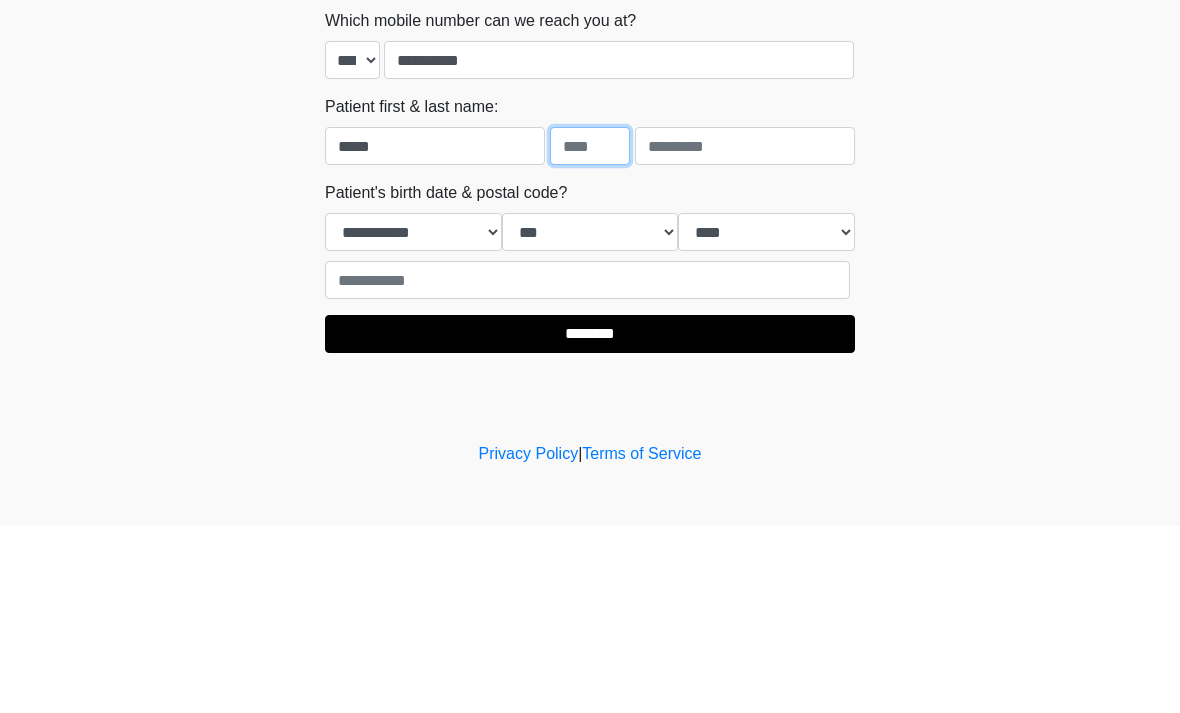 click at bounding box center (590, 333) 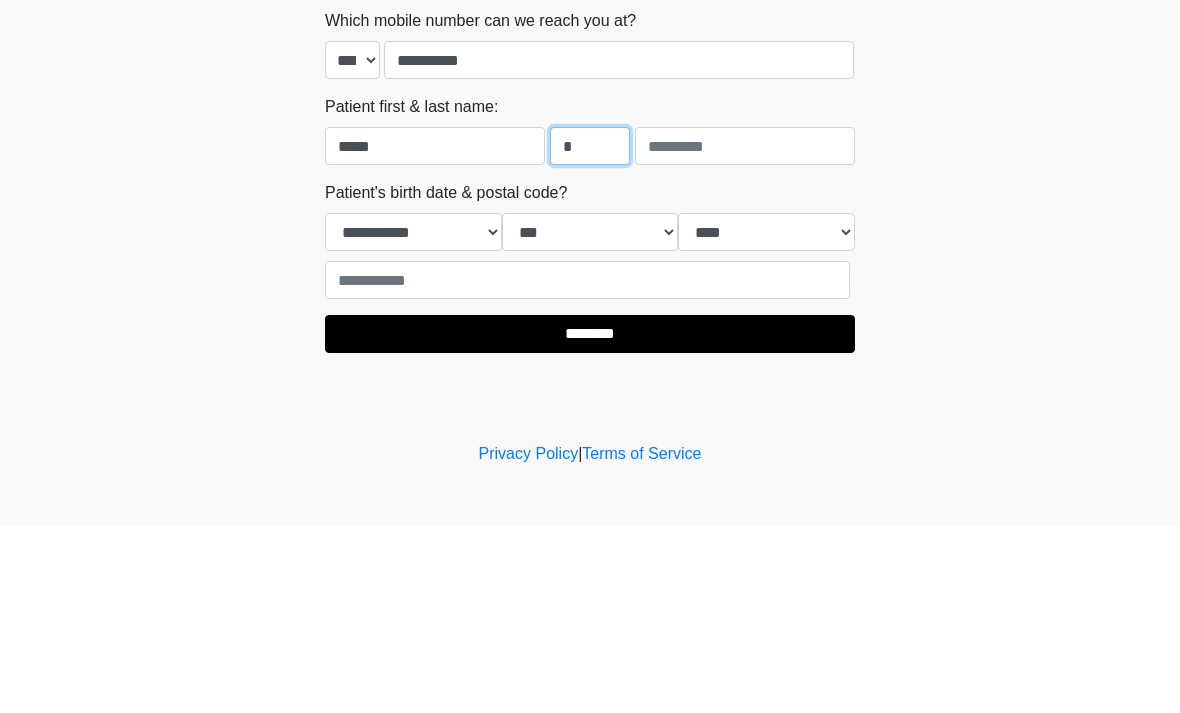 type on "*" 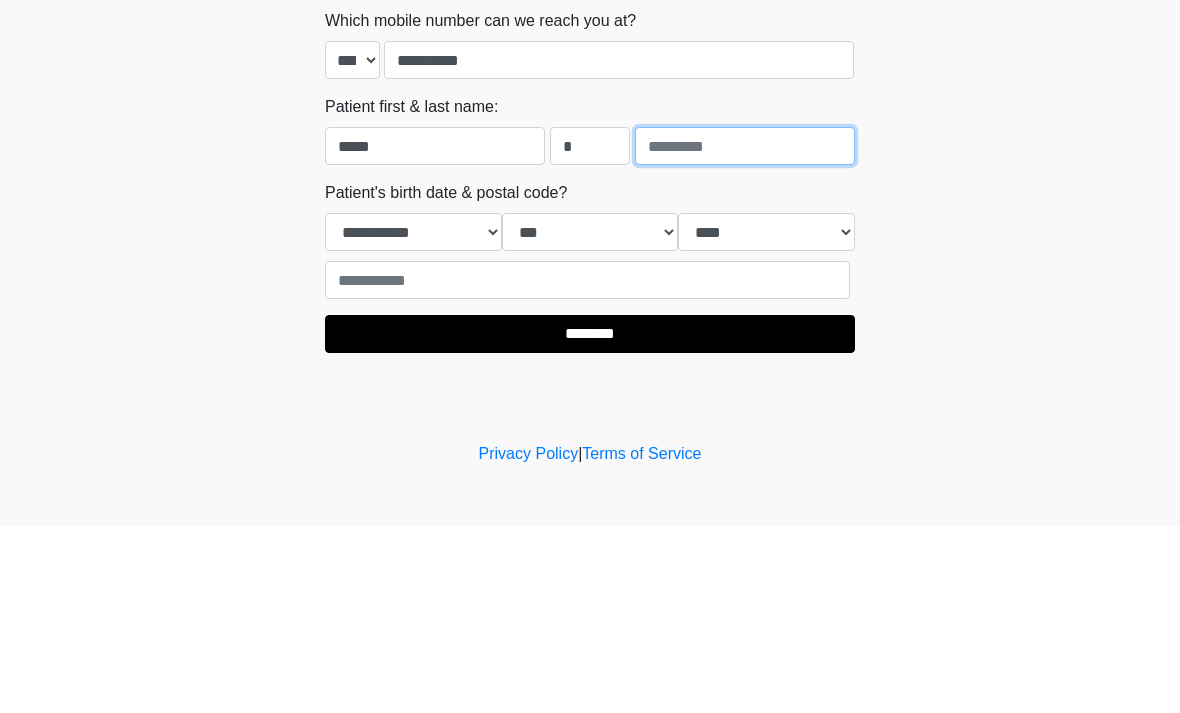 click at bounding box center [745, 333] 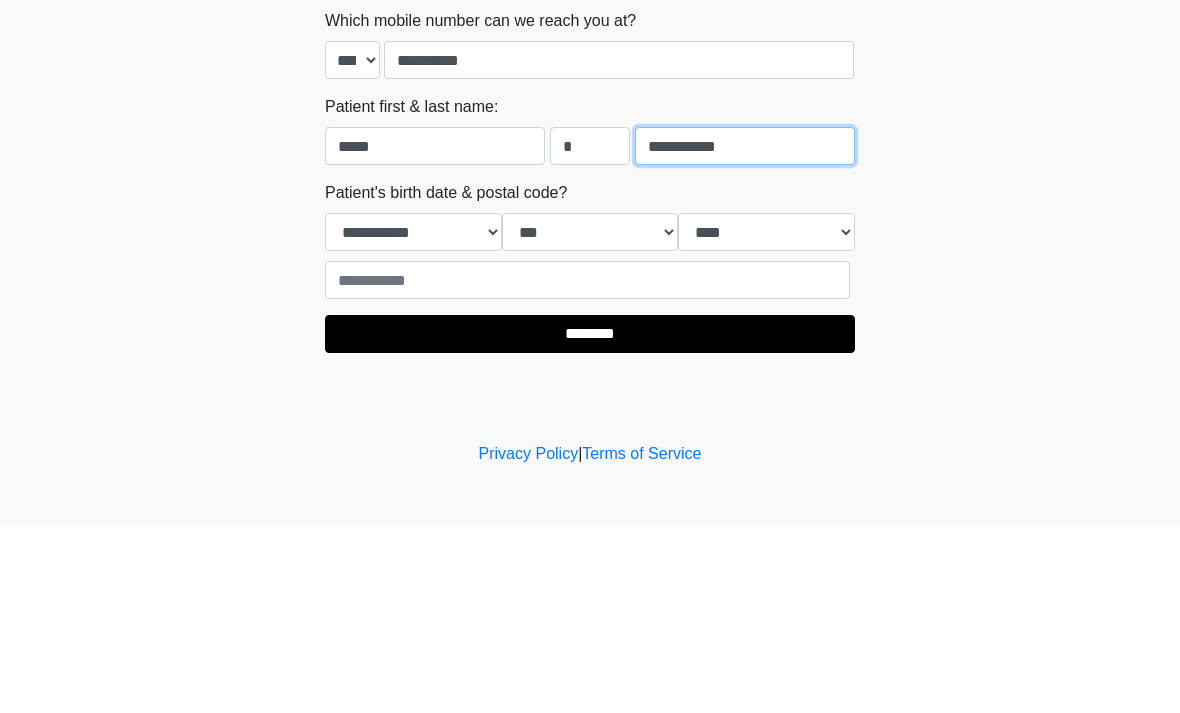 type on "**********" 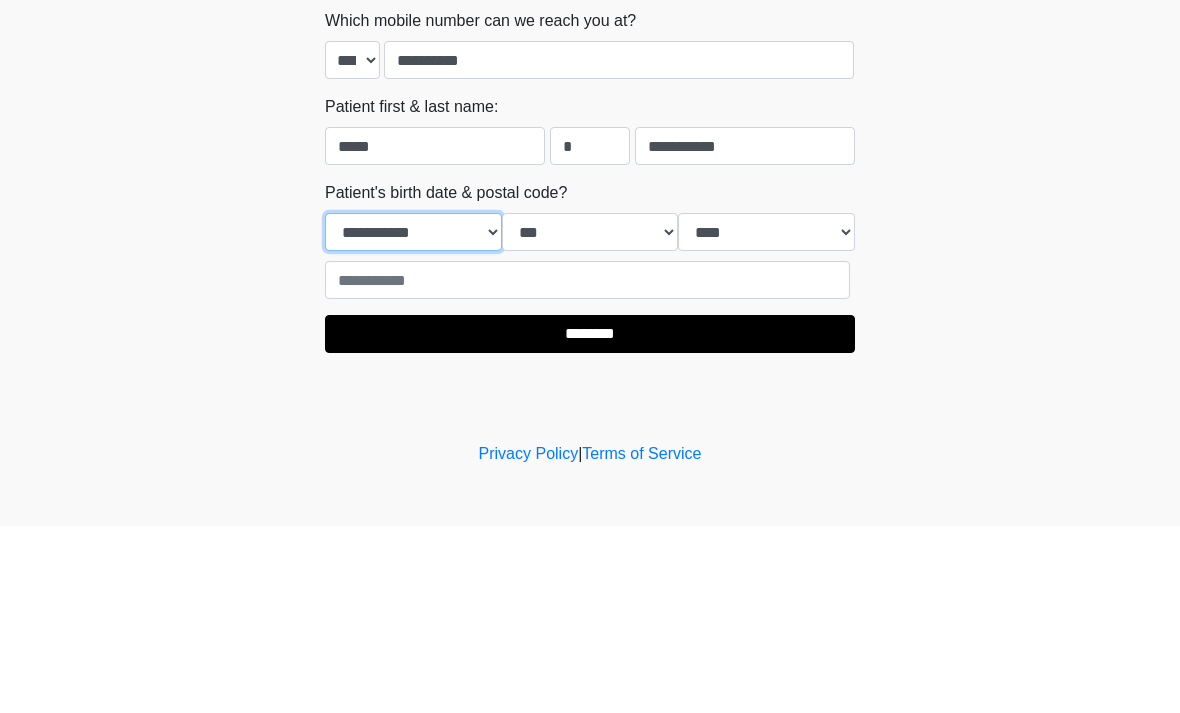 click on "**********" at bounding box center [413, 419] 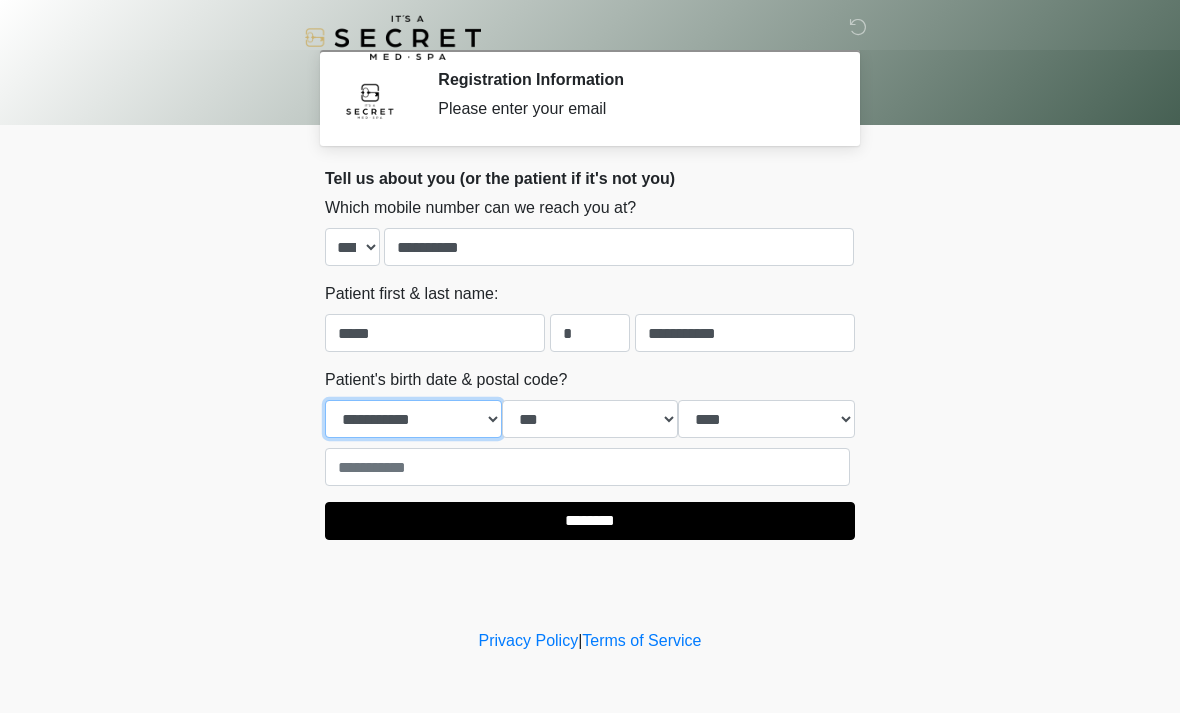 select on "*" 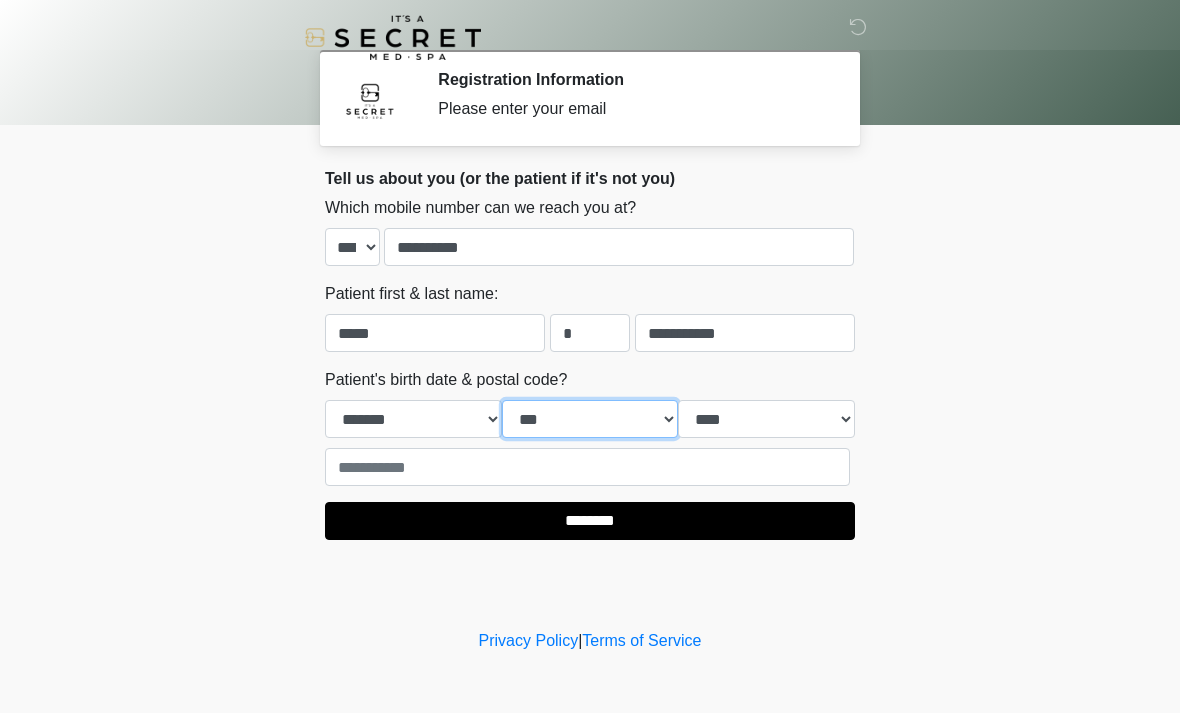 click on "***
*
*
*
*
*
*
*
*
*
**
**
**
**
**
**
**
**
**
**
**
**
**
**
**
**
**
**
**
**
**
**" at bounding box center (590, 419) 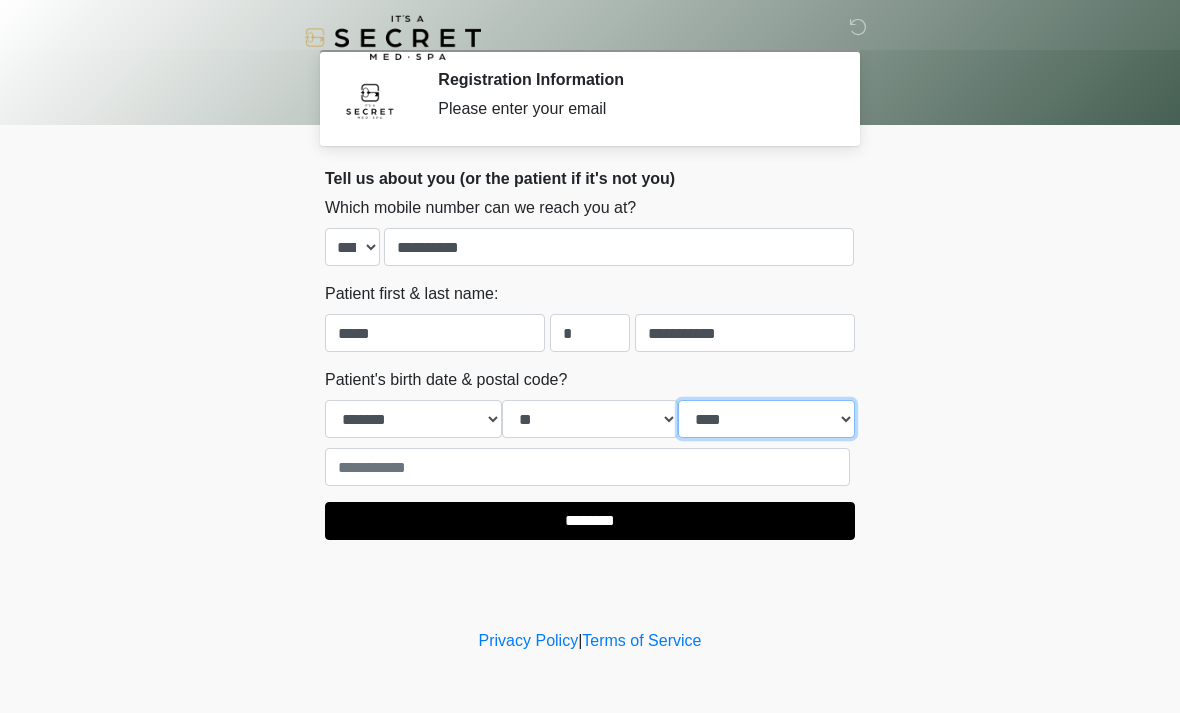 click on "****
****
****
****
****
****
****
****
****
****
****
****
****
****
****
****
****
****
****
****
****
****
****
****
****
****
****
****
****
****
****
****
****
****
****
****
****
****
****
****
****
****
****
****
****
****
****
****
****
****
****
****
****
****
****
****
****
****
****
****
****
****
****
****
****
****
****
****
****
****
****
****
****
****
****
****
****
****
****
****
****
****
****
****
****
****
****
****
****
****
****
****
****
****
****
****
****
****
****
****
****
****" at bounding box center (766, 419) 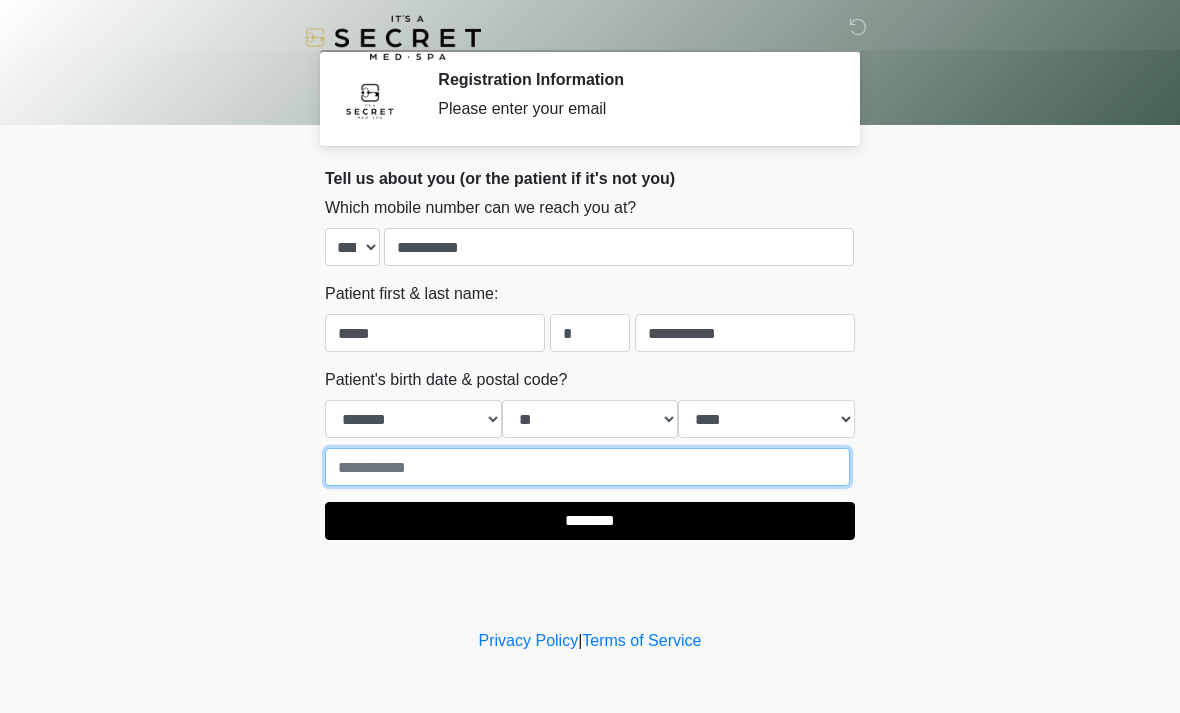 click at bounding box center [587, 467] 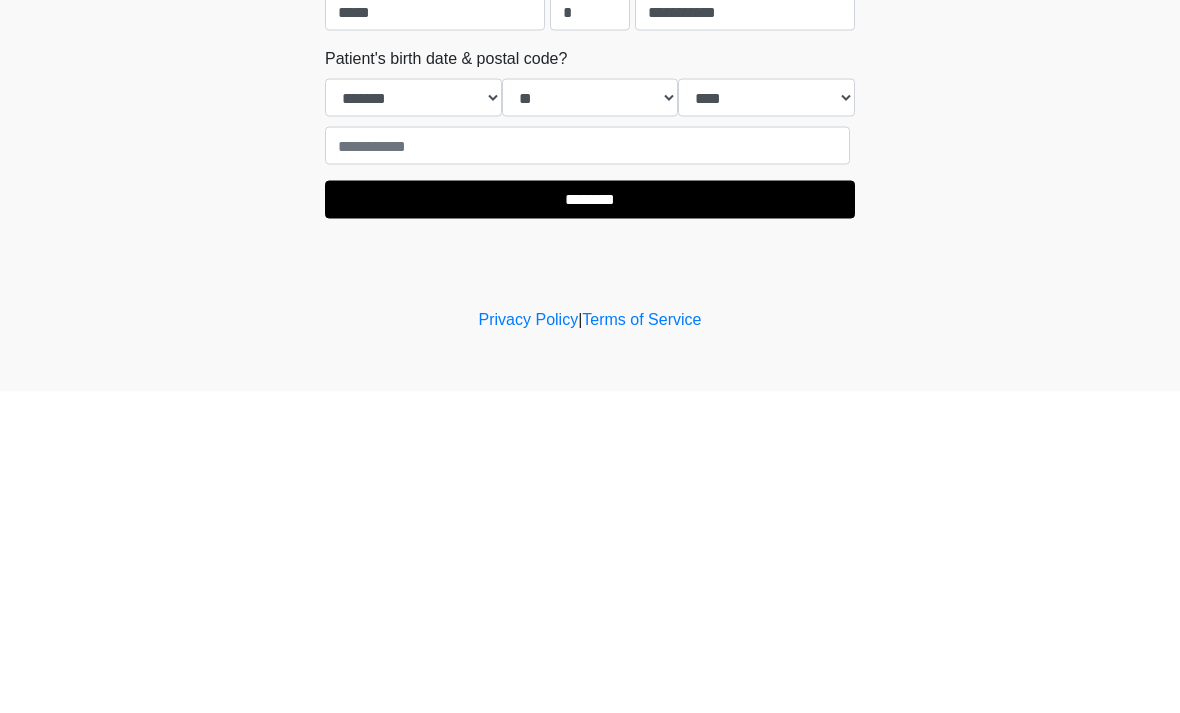 click on "‎ ‎
Registration Information
Please enter your email
Please connect to Wi-Fi now   Provide us with your contact info  Answer some questions about your medical history  Complete a video call with one of our providers
This is the beginning of your  virtual Good Faith Exam .  ﻿﻿﻿﻿﻿﻿﻿﻿ This step is necessary to provide official medical clearance and documentation for your upcoming treatment(s).   ﻿﻿﻿﻿﻿﻿To begin, ﻿﻿﻿﻿﻿﻿ press the continue button below and answer all questions with honesty.
Continue
Please be sure your device is connected to a Wi-Fi Network for quicker service.  .
Continue" at bounding box center [590, 356] 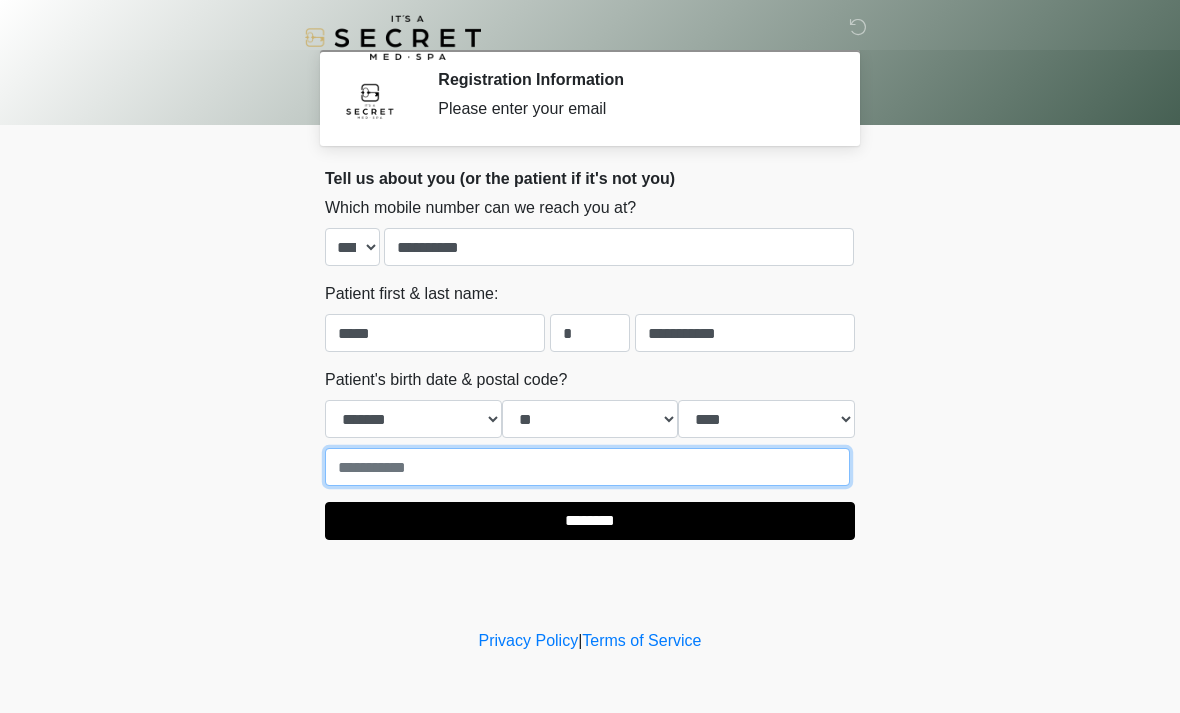 click at bounding box center [587, 467] 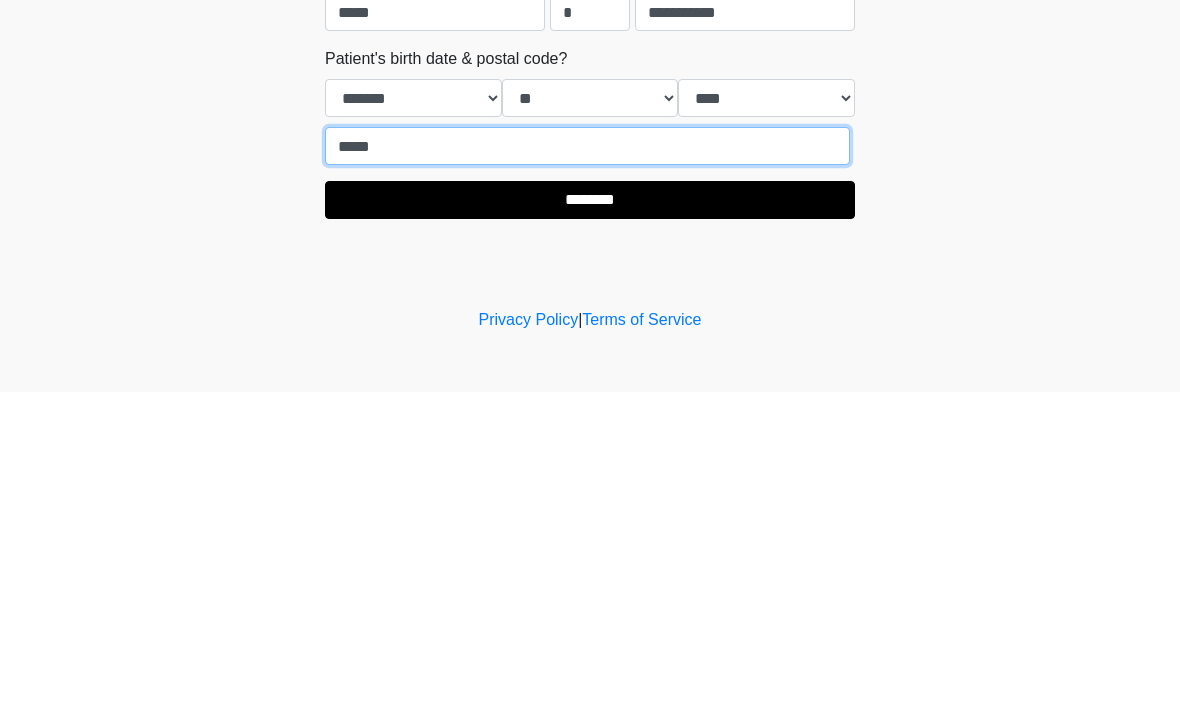 type on "*****" 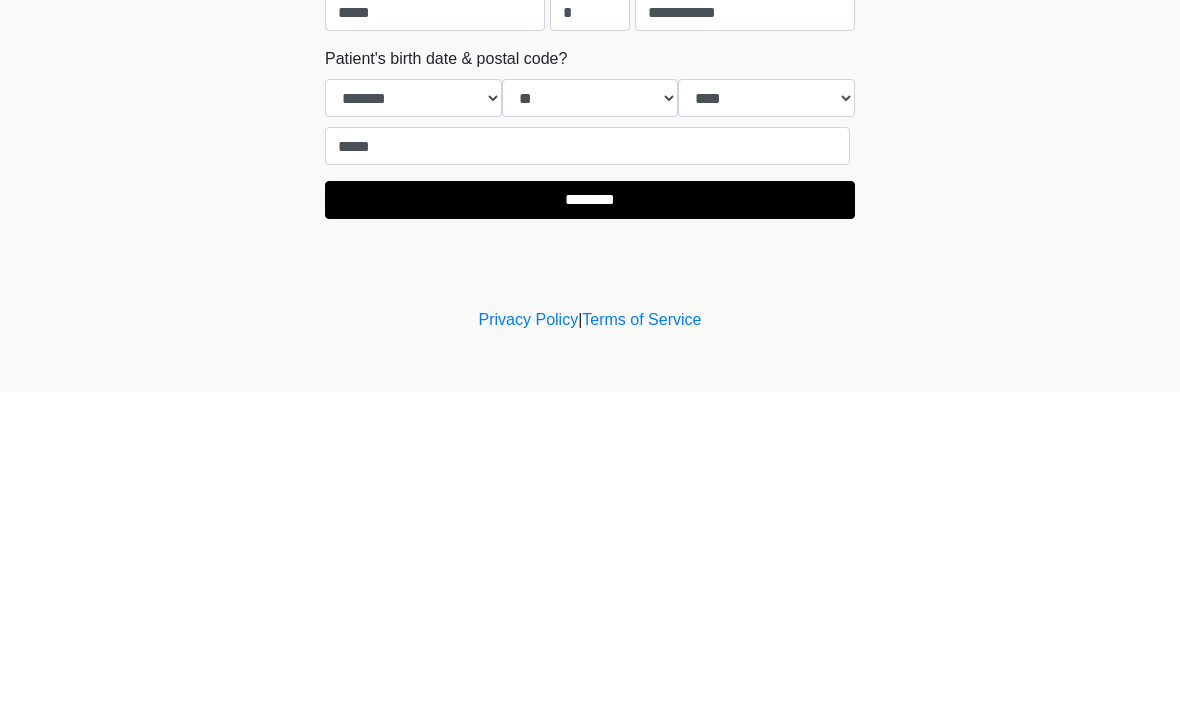 click on "********" at bounding box center (590, 521) 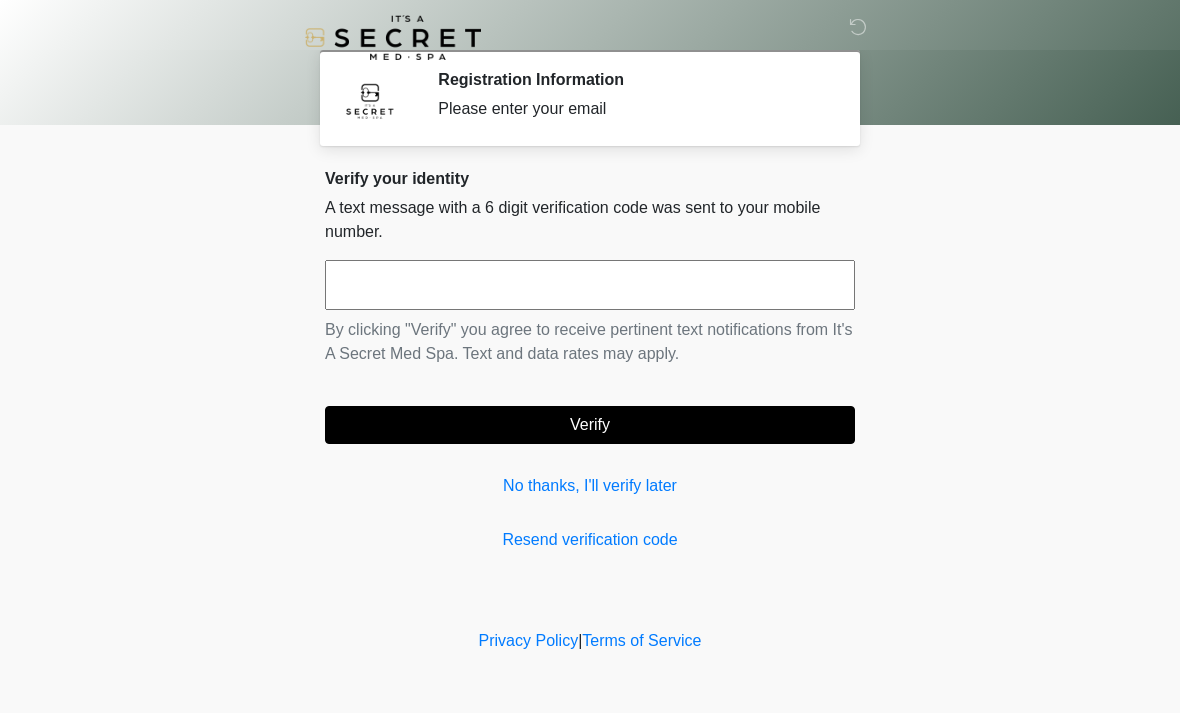 click at bounding box center (590, 285) 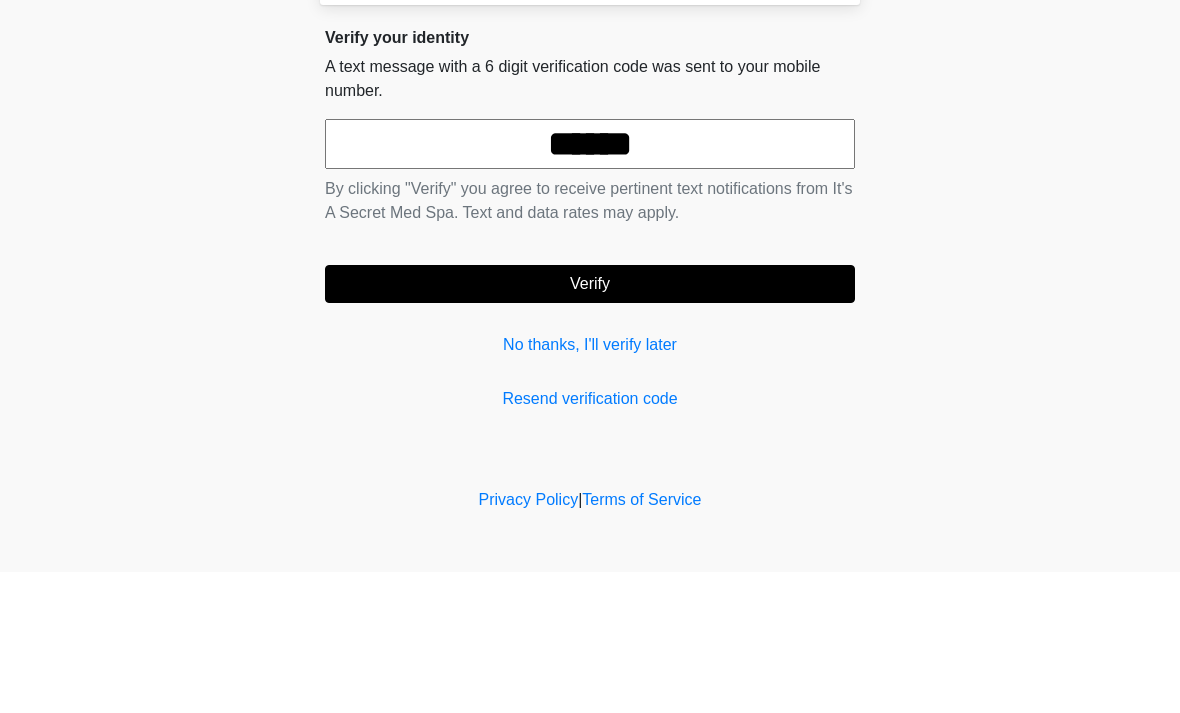 type on "******" 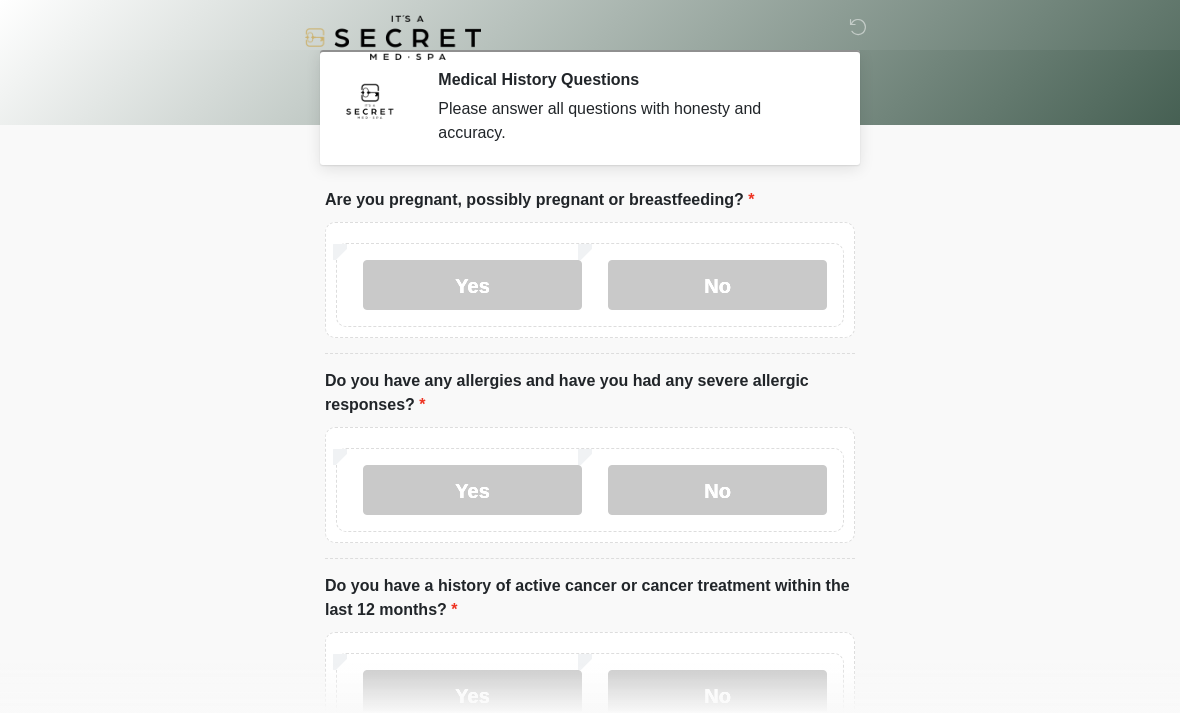 click on "No" at bounding box center [717, 285] 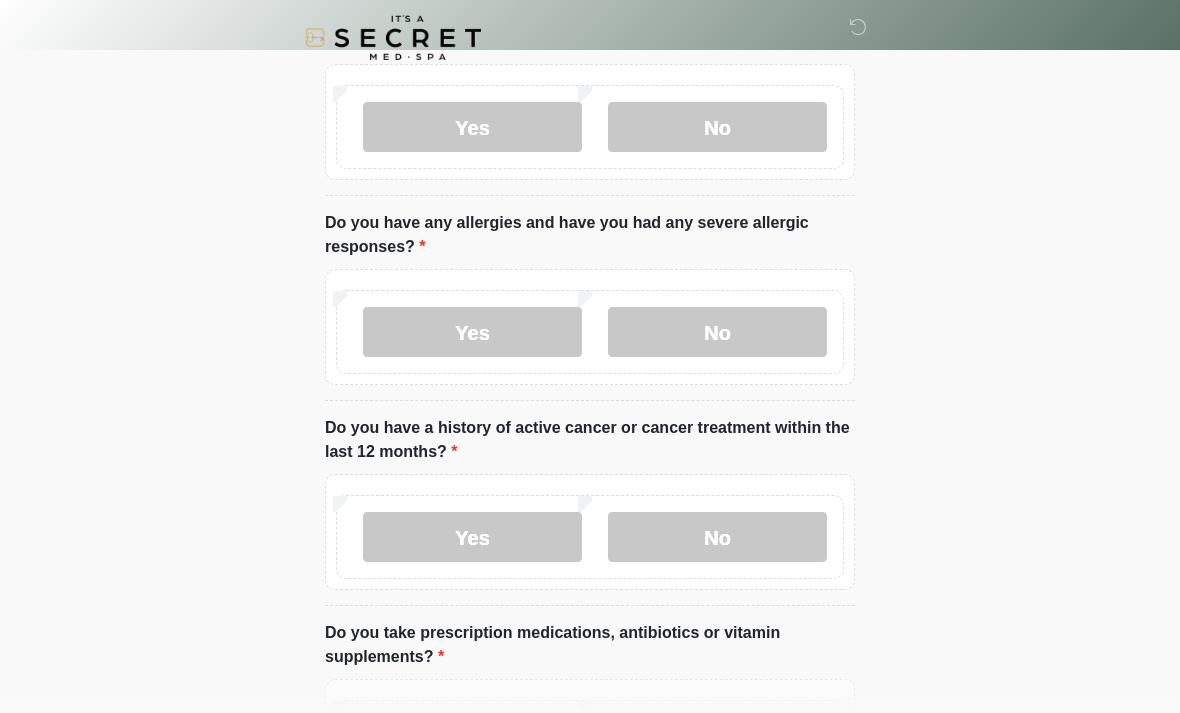 scroll, scrollTop: 167, scrollLeft: 0, axis: vertical 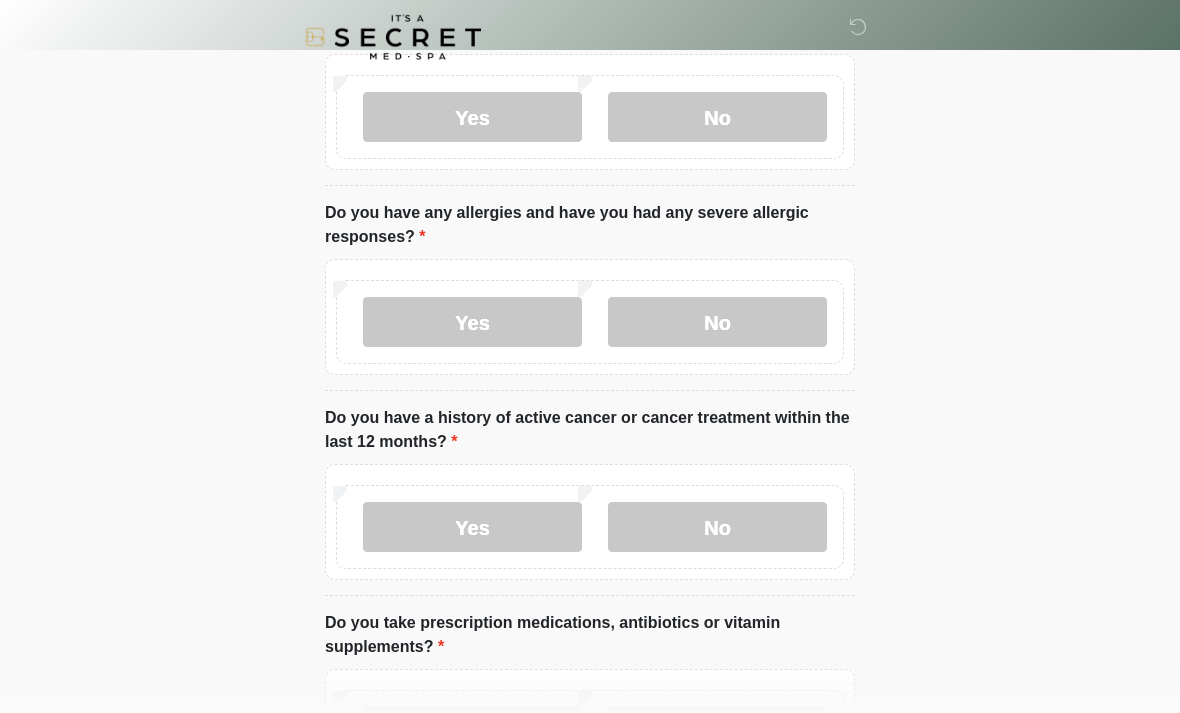 click on "No" at bounding box center (717, 528) 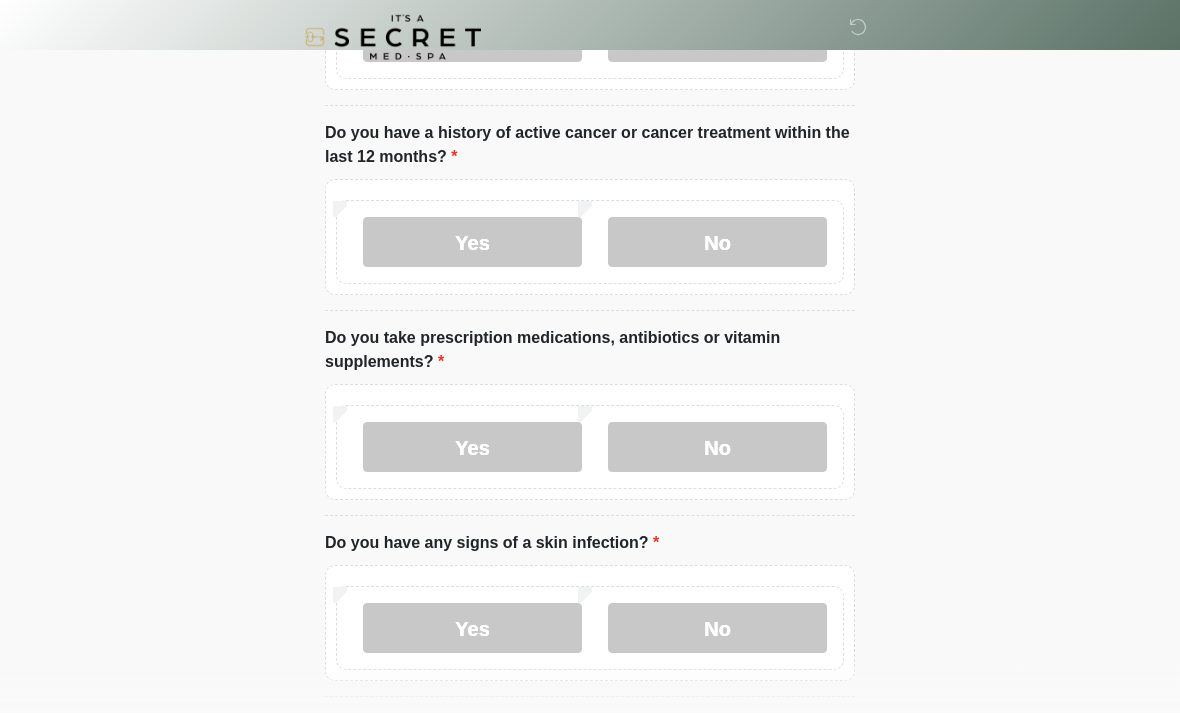 click on "No" at bounding box center [717, 448] 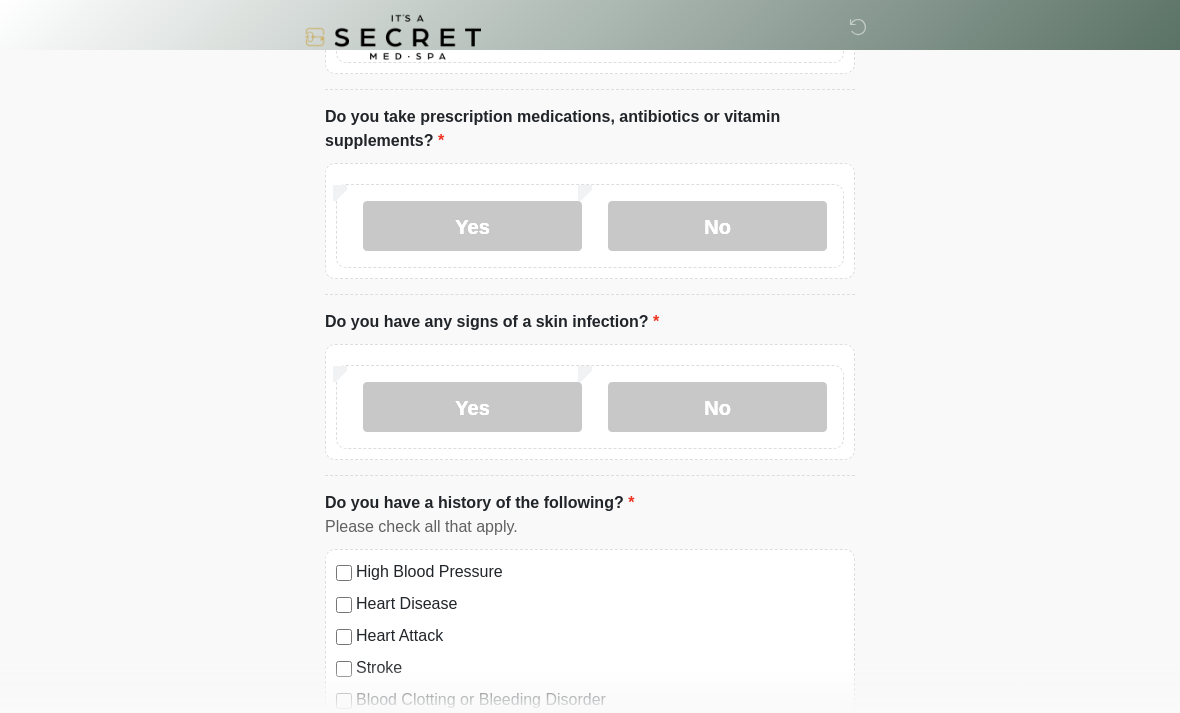 scroll, scrollTop: 674, scrollLeft: 0, axis: vertical 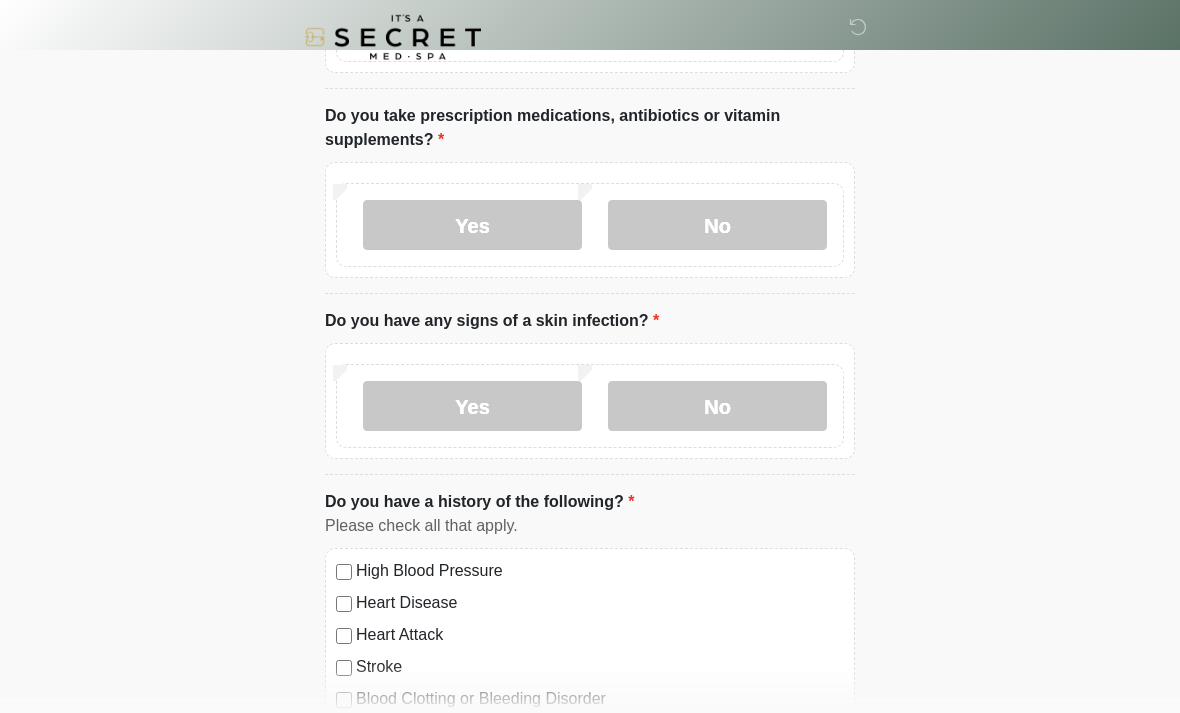 click on "No" at bounding box center (717, 407) 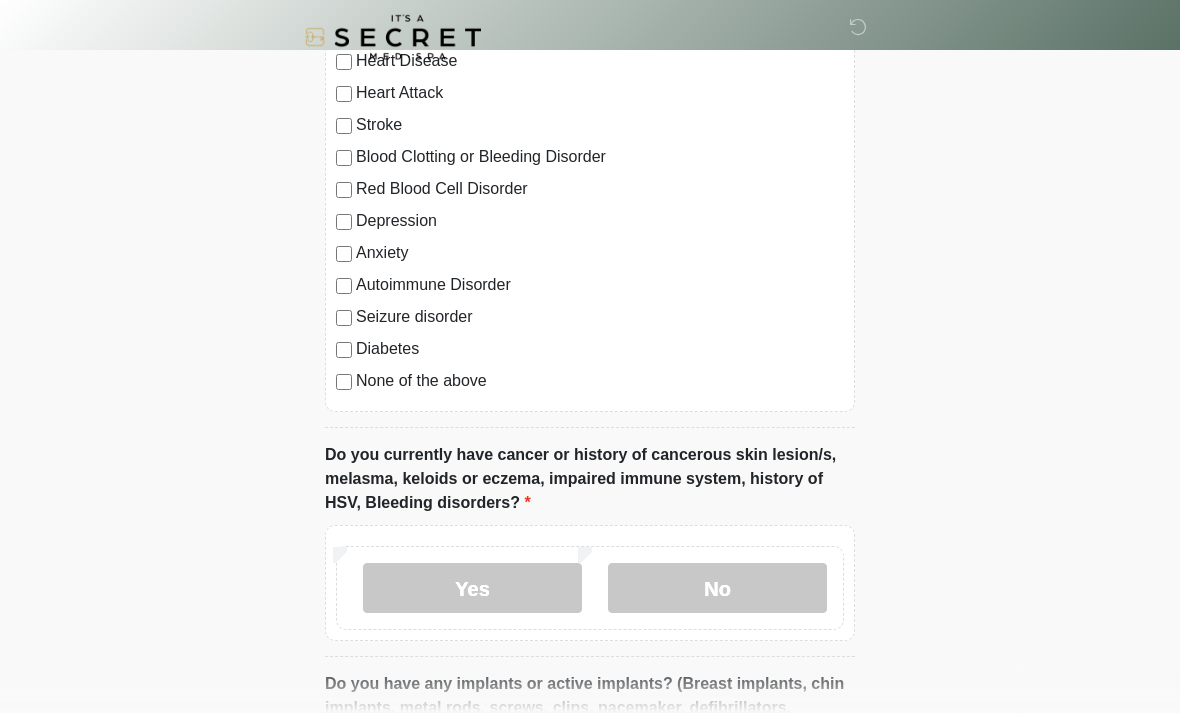 scroll, scrollTop: 1217, scrollLeft: 0, axis: vertical 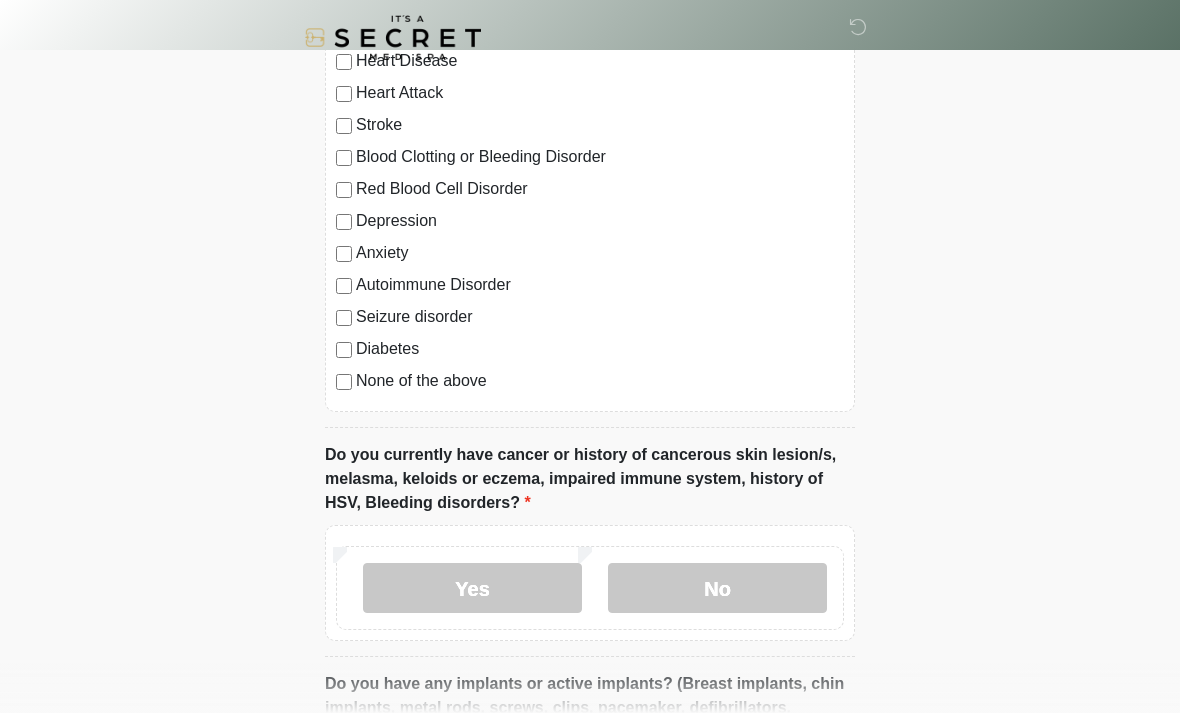 click on "No" at bounding box center (717, 588) 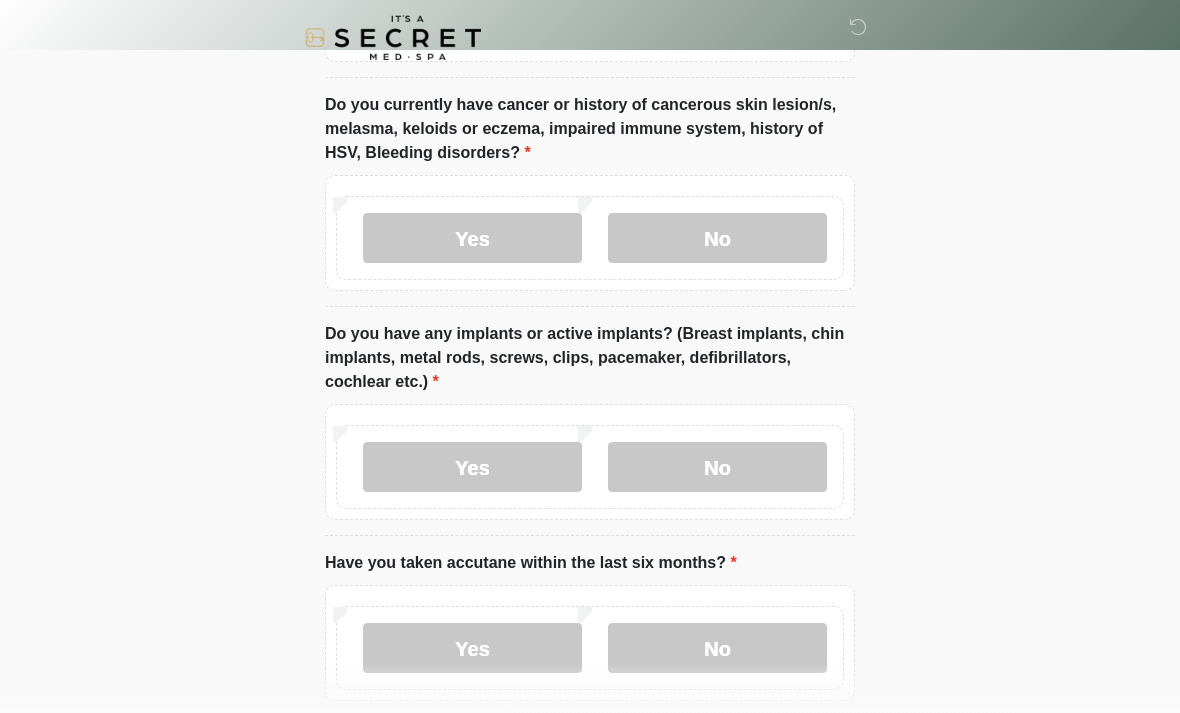 click on "No" at bounding box center (717, 467) 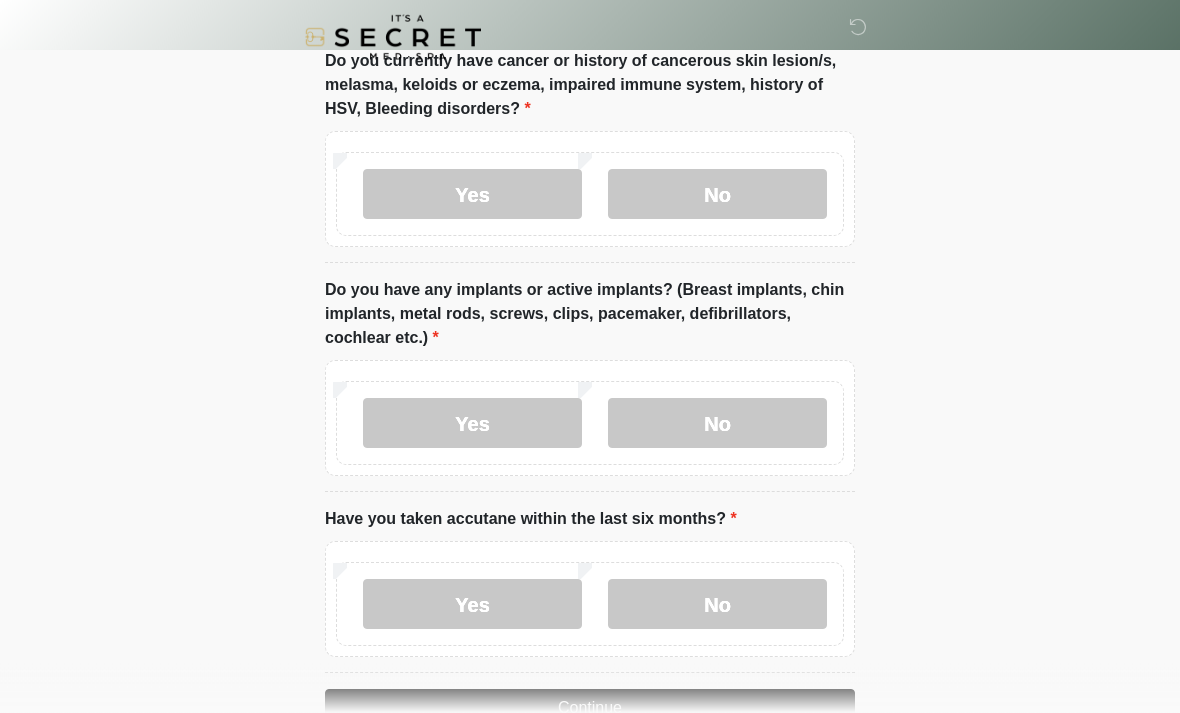 scroll, scrollTop: 1665, scrollLeft: 0, axis: vertical 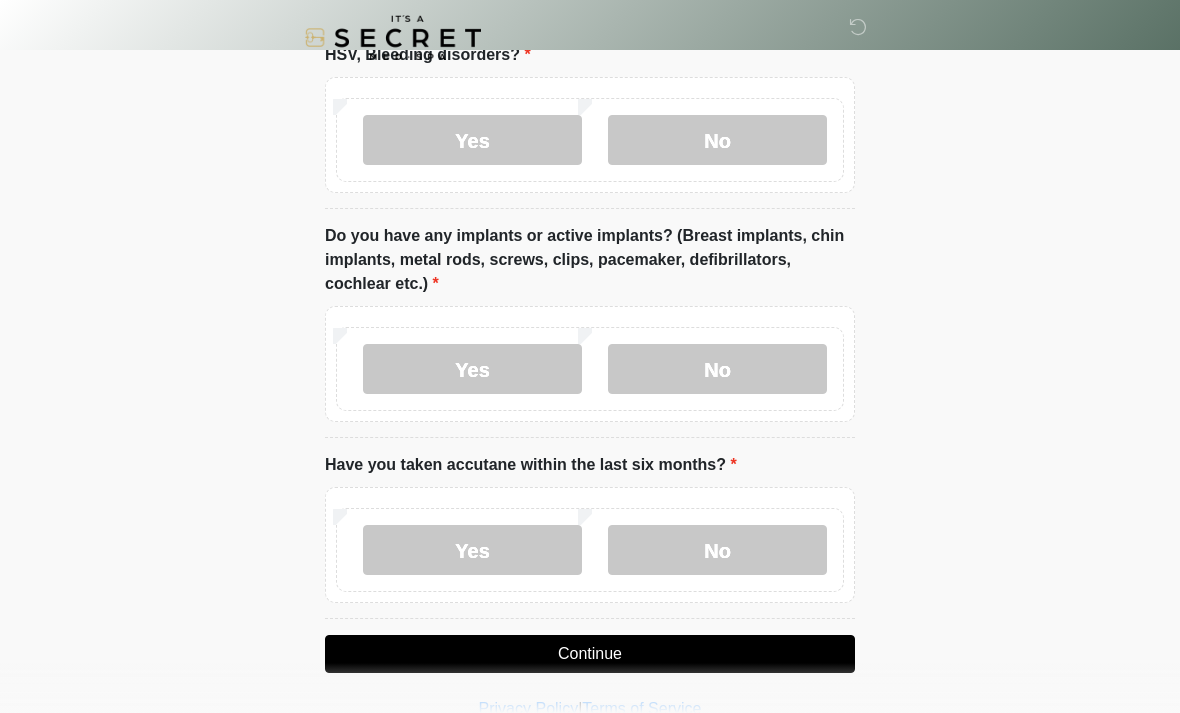 click on "No" at bounding box center [717, 550] 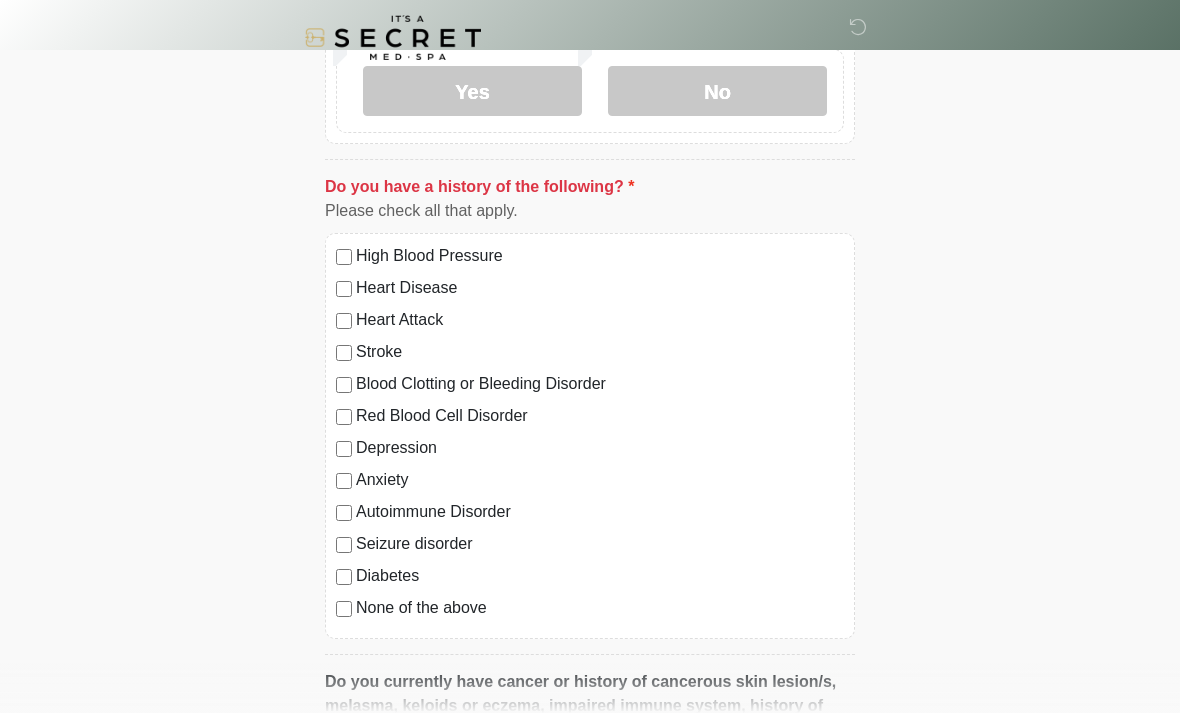 scroll, scrollTop: 957, scrollLeft: 0, axis: vertical 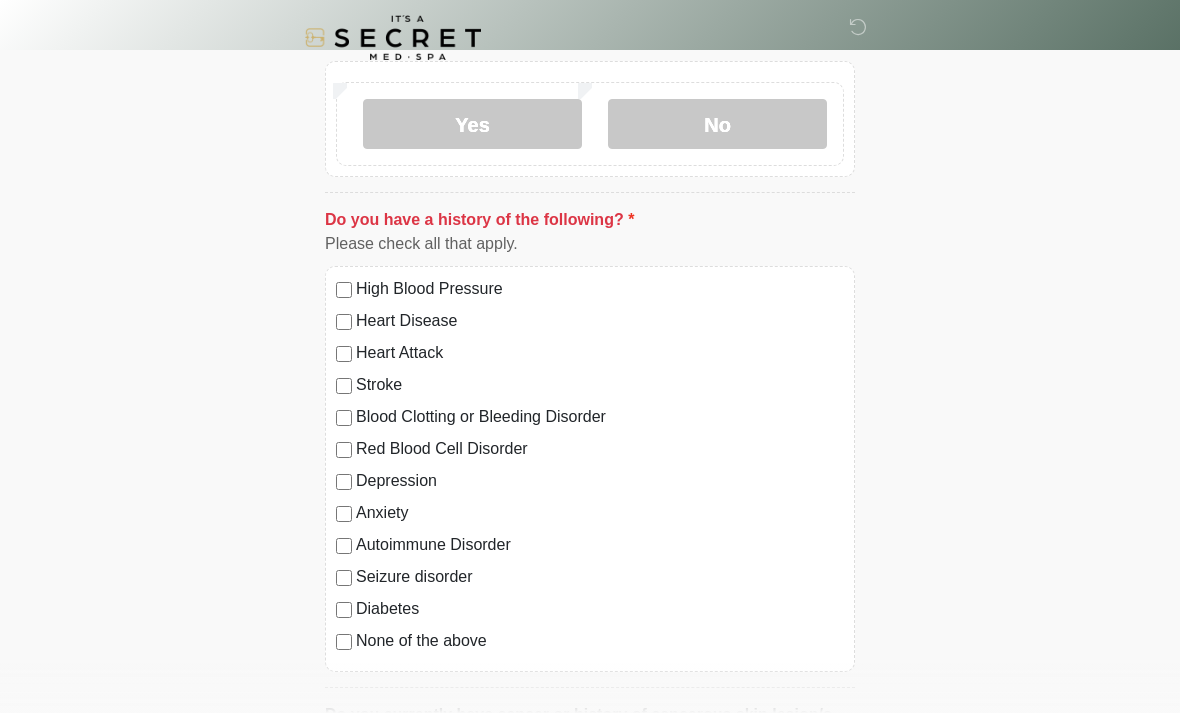 click on "None of the above" at bounding box center (600, 641) 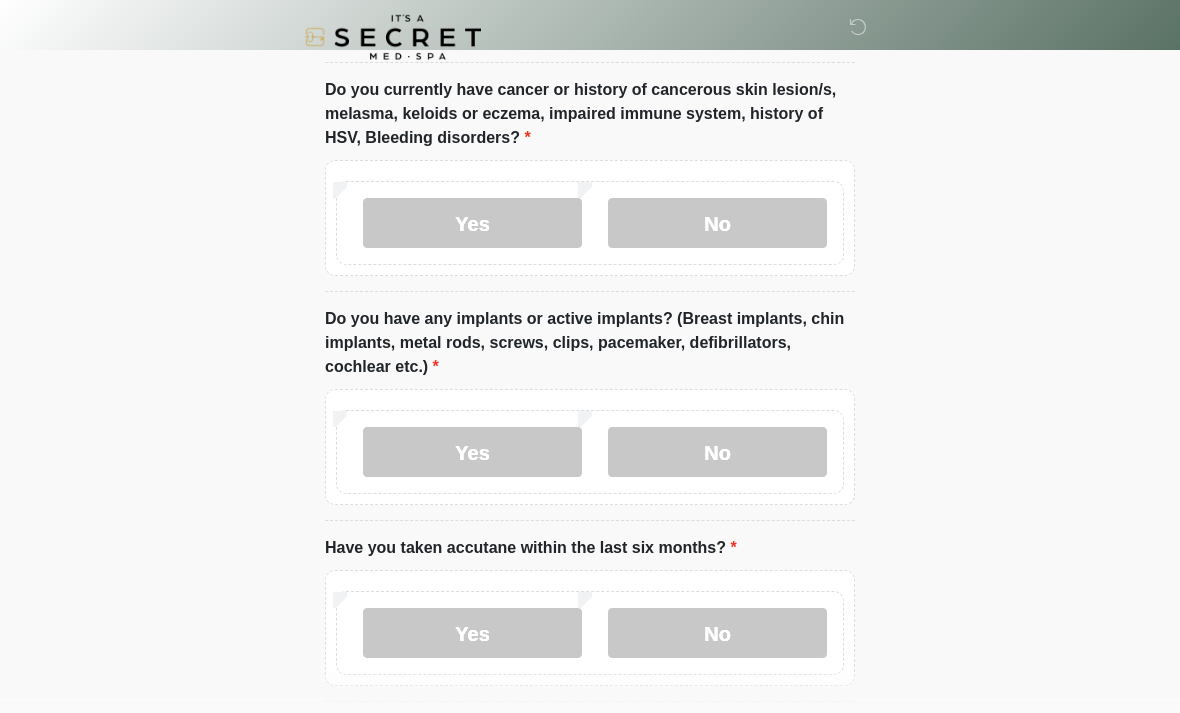 scroll, scrollTop: 1665, scrollLeft: 0, axis: vertical 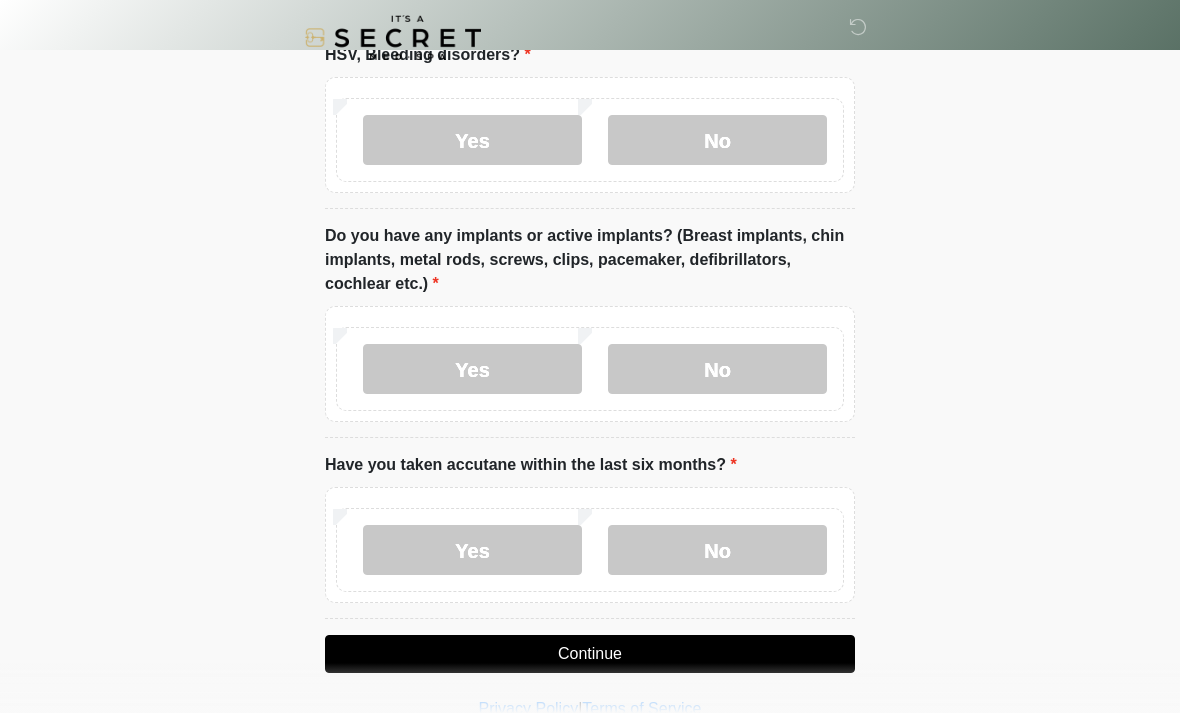 click on "Continue" at bounding box center (590, 654) 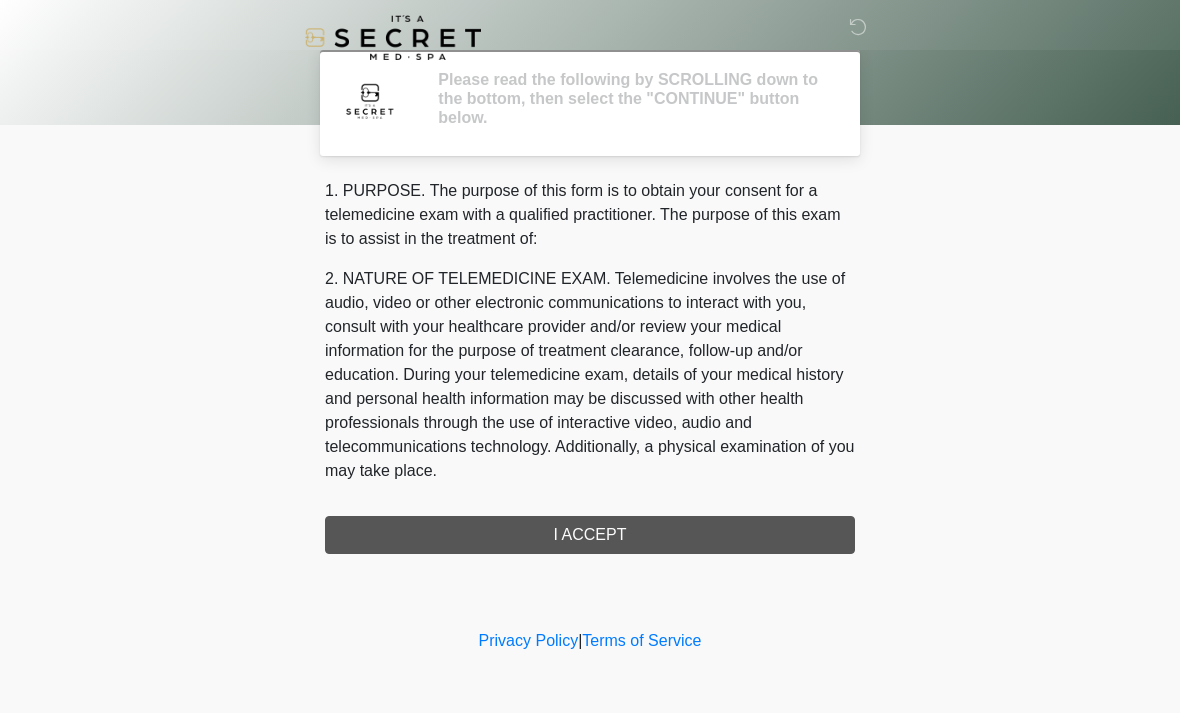 scroll, scrollTop: 0, scrollLeft: 0, axis: both 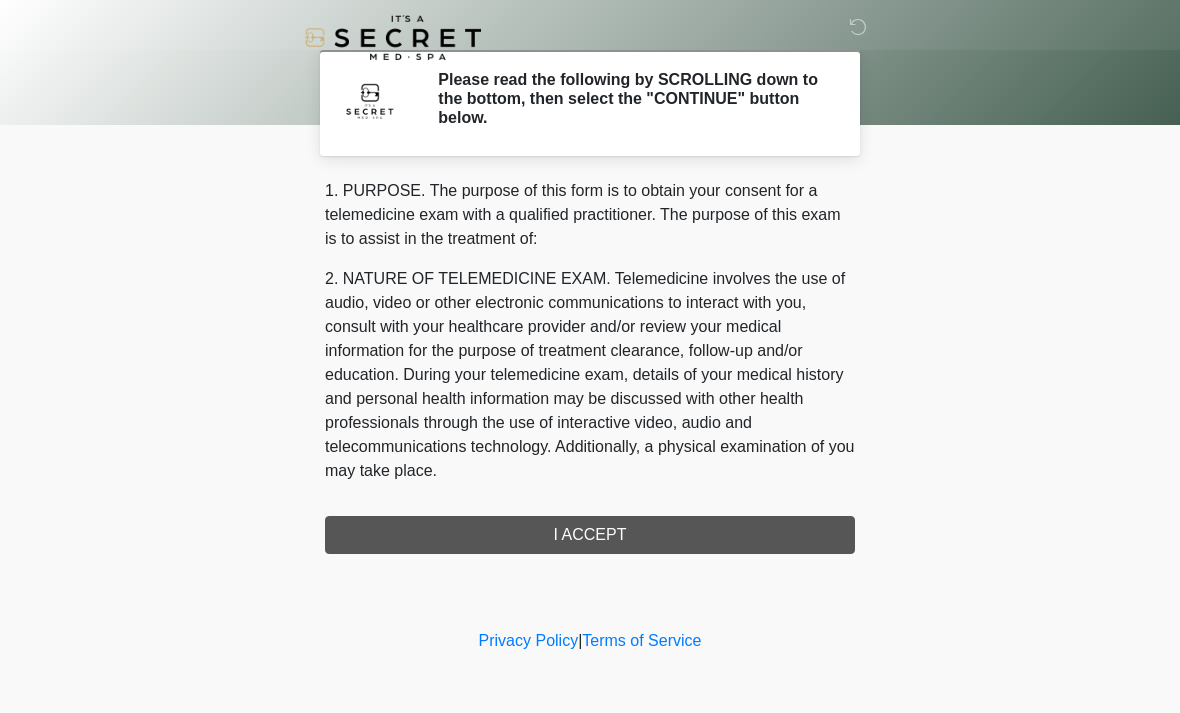 click on "1. PURPOSE. The purpose of this form is to obtain your consent for a telemedicine exam with a qualified practitioner. The purpose of this exam is to assist in the treatment of:  2. NATURE OF TELEMEDICINE EXAM. Telemedicine involves the use of audio, video or other electronic communications to interact with you, consult with your healthcare provider and/or review your medical information for the purpose of treatment clearance, follow-up and/or education. During your telemedicine exam, details of your medical history and personal health information may be discussed with other health professionals through the use of interactive video, audio and telecommunications technology. Additionally, a physical examination of you may take place. 4. HEALTHCARE INSTITUTION. It's A Secret Med Spa has medical and non-medical technical personnel who may participate in the telemedicine exam to aid in the audio/video link with the qualified practitioner.
I ACCEPT" at bounding box center [590, 366] 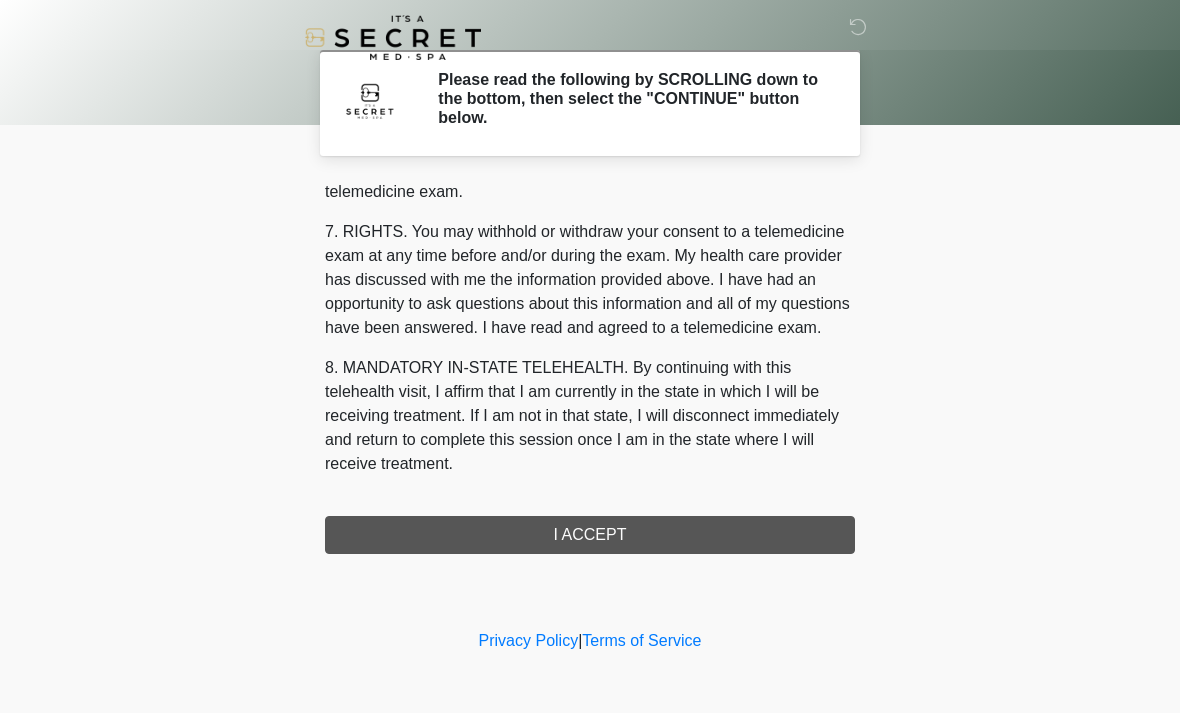 click on "I ACCEPT" at bounding box center [590, 535] 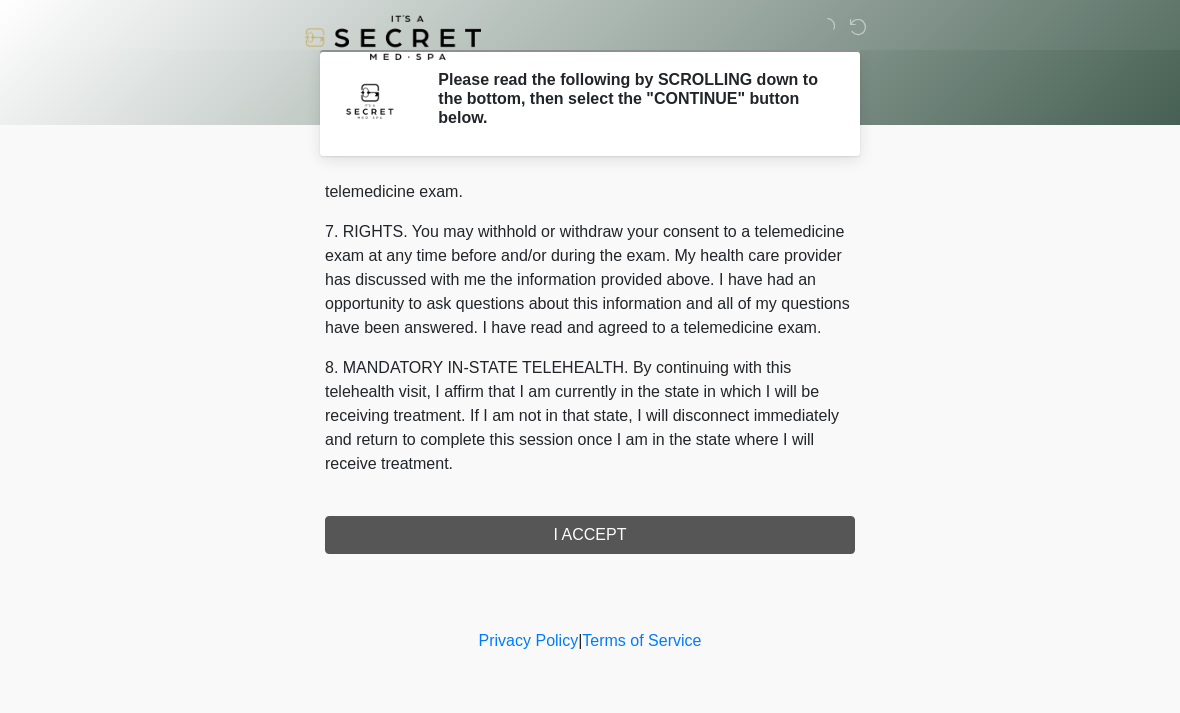 scroll, scrollTop: 847, scrollLeft: 0, axis: vertical 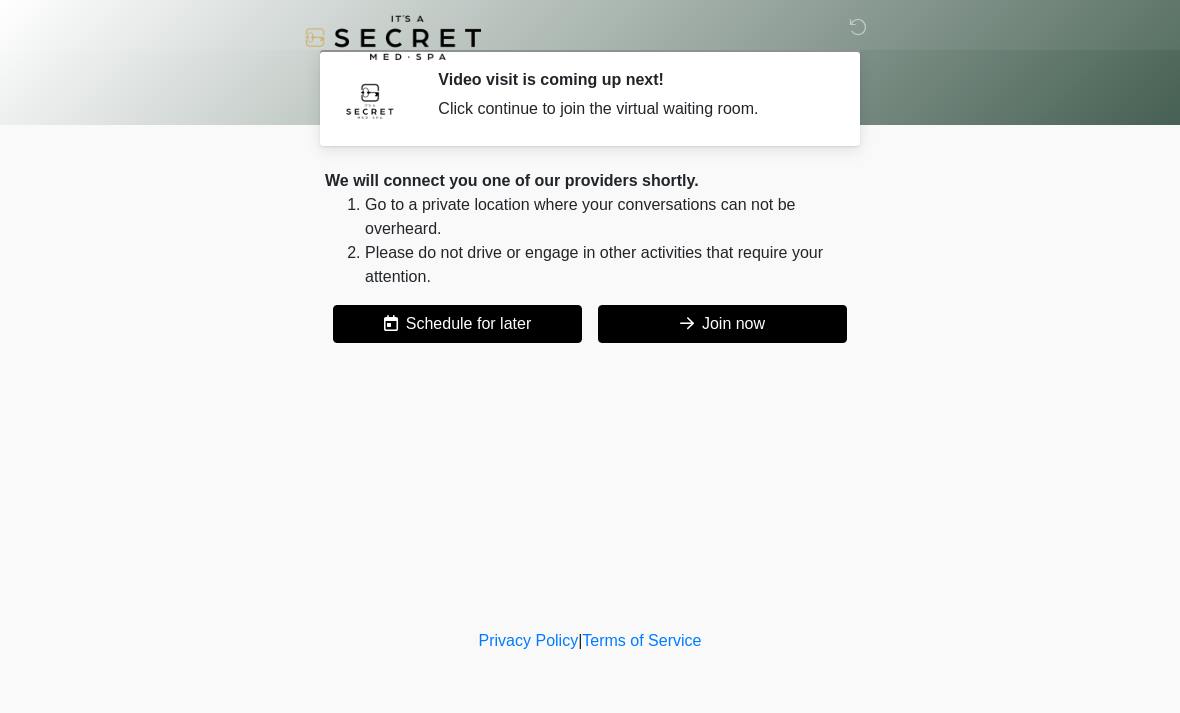 click on "Join now" at bounding box center [722, 324] 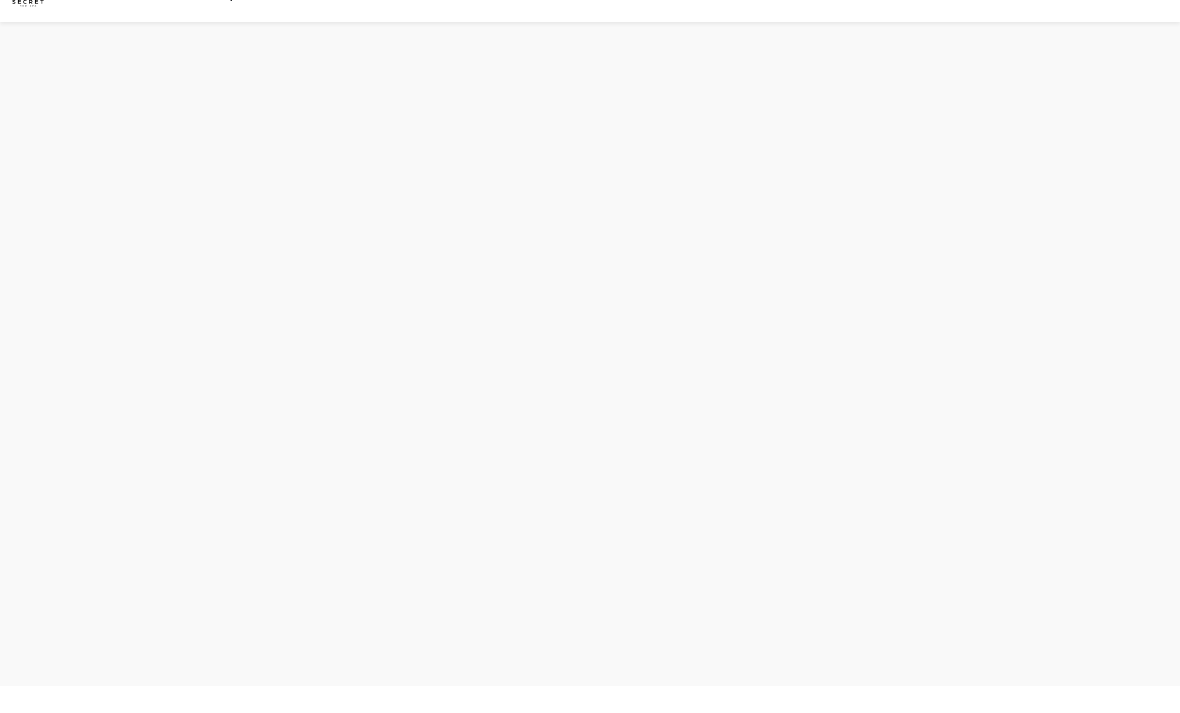 scroll, scrollTop: 6, scrollLeft: 0, axis: vertical 